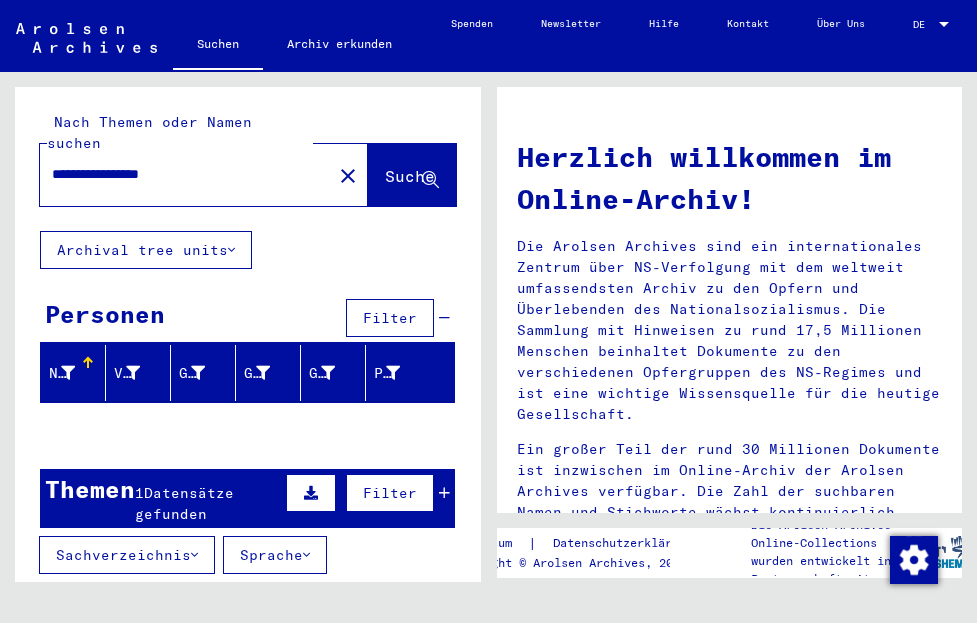 scroll, scrollTop: 0, scrollLeft: 0, axis: both 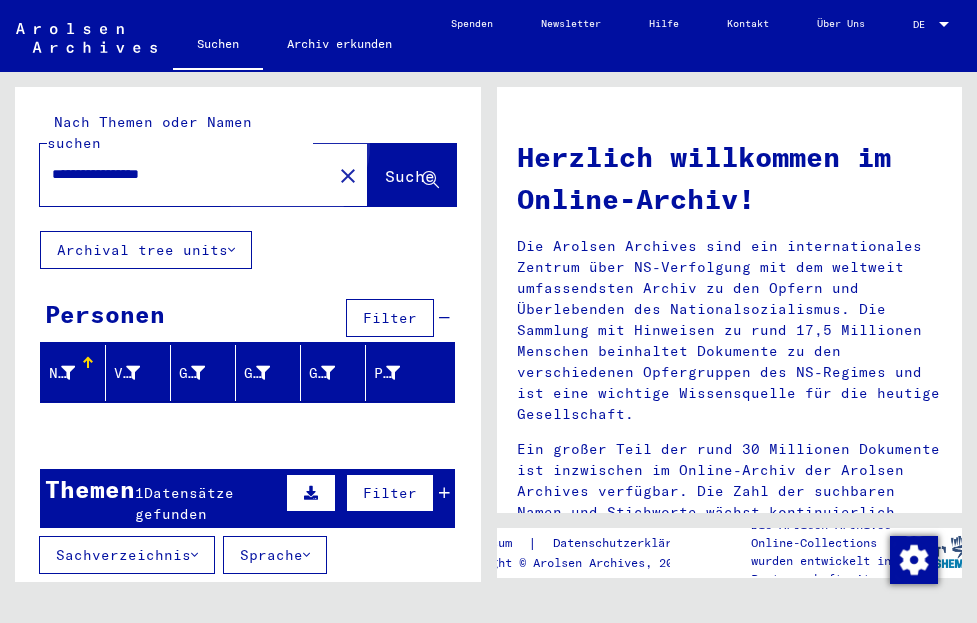 click on "Suche" 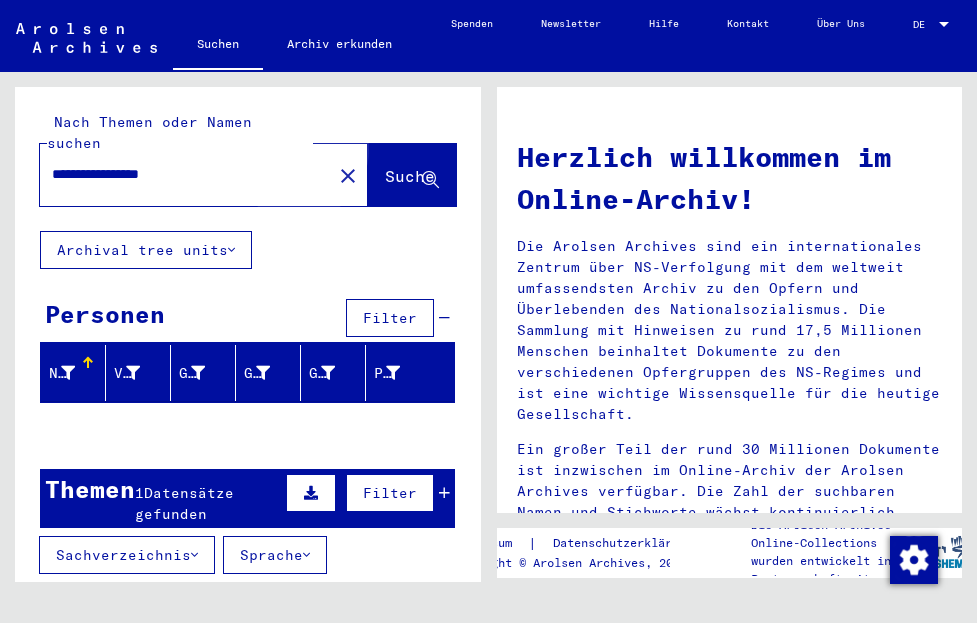 click on "Suche" 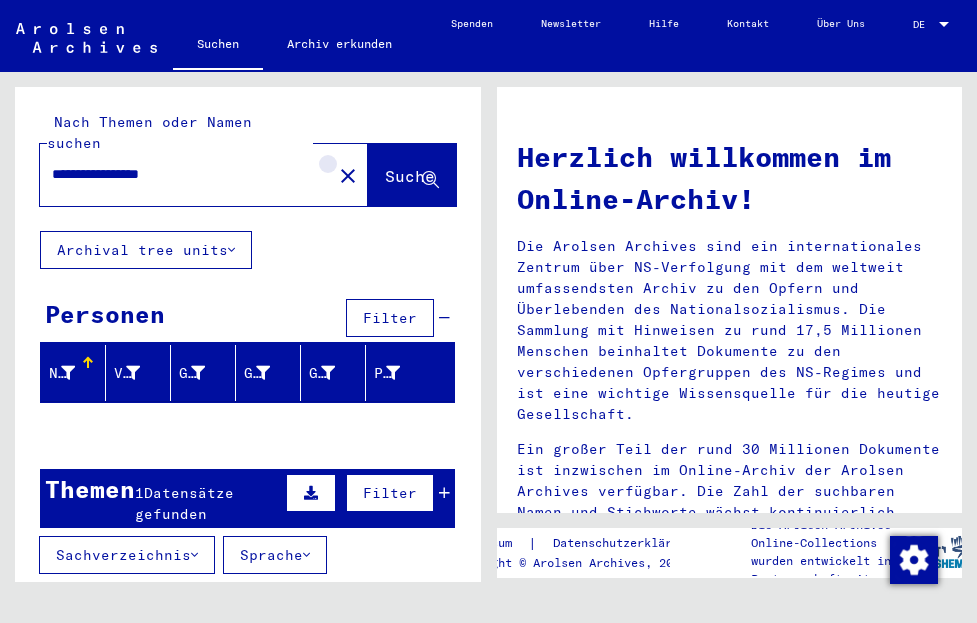 click on "close" 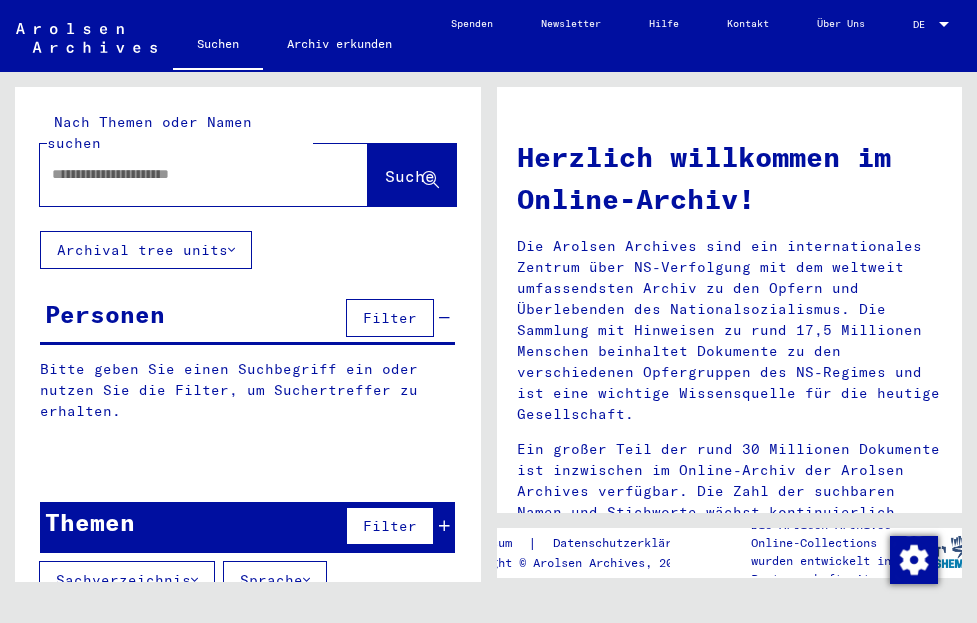 click at bounding box center [180, 174] 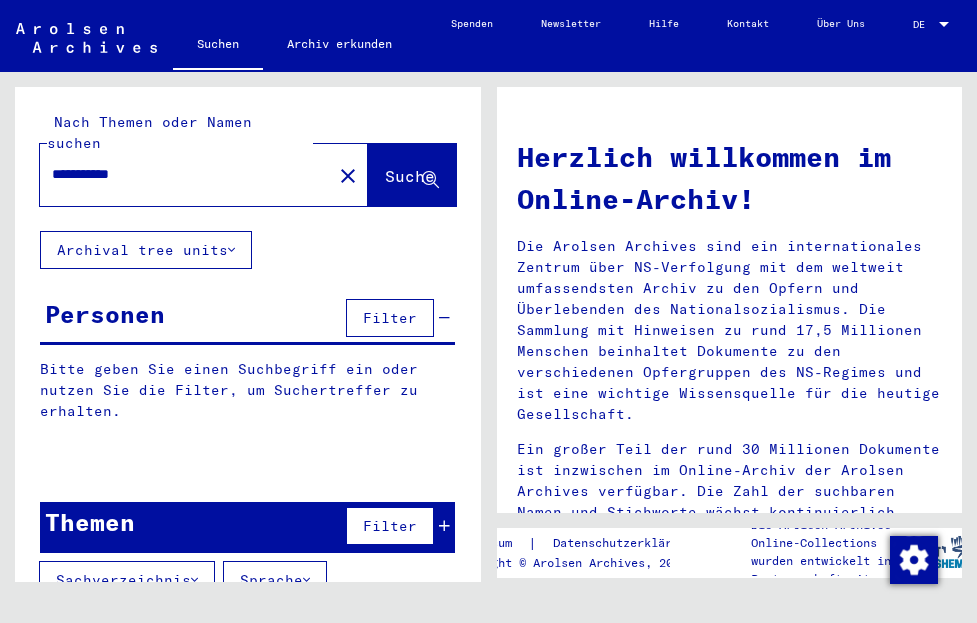 click on "Suche" 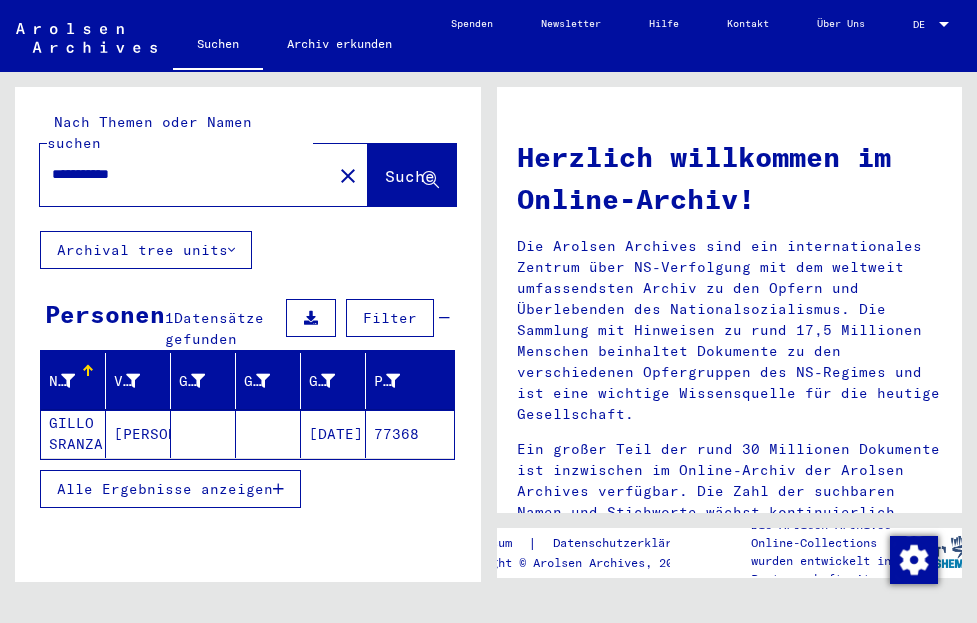 click on "Alle Ergebnisse anzeigen" at bounding box center (165, 489) 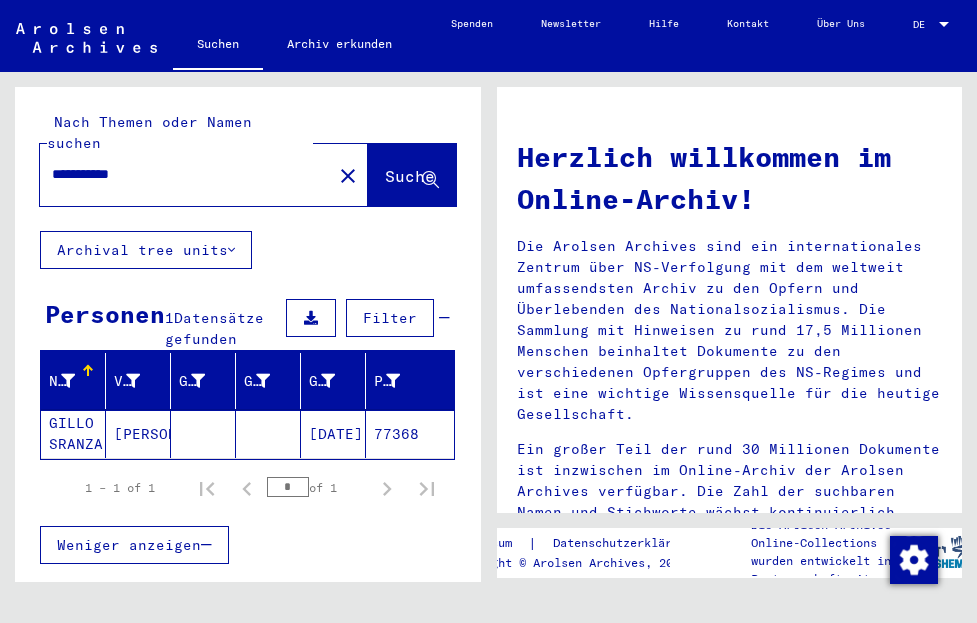 click on "GILLO SRANZA" 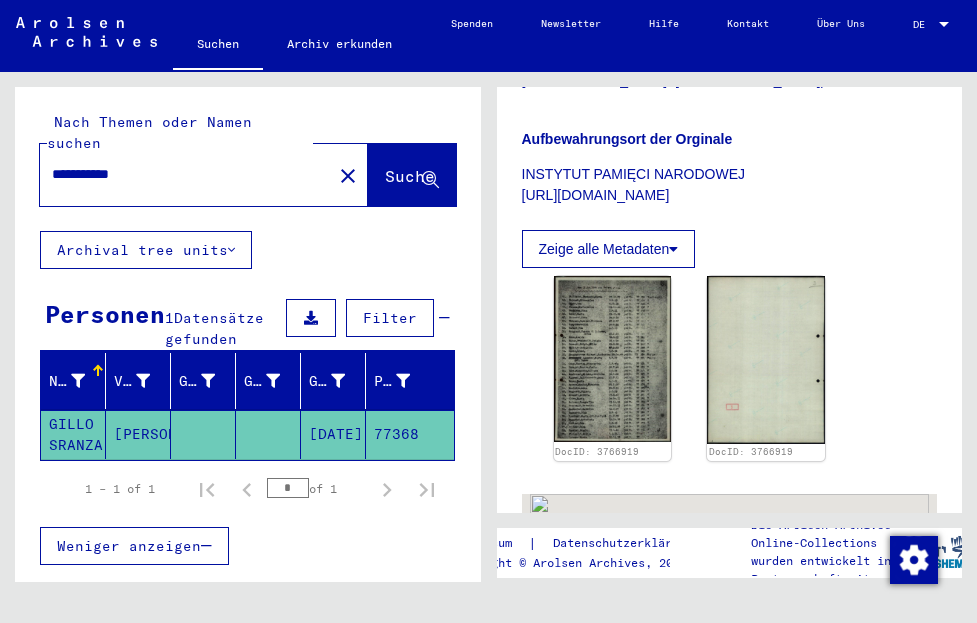 scroll, scrollTop: 945, scrollLeft: 0, axis: vertical 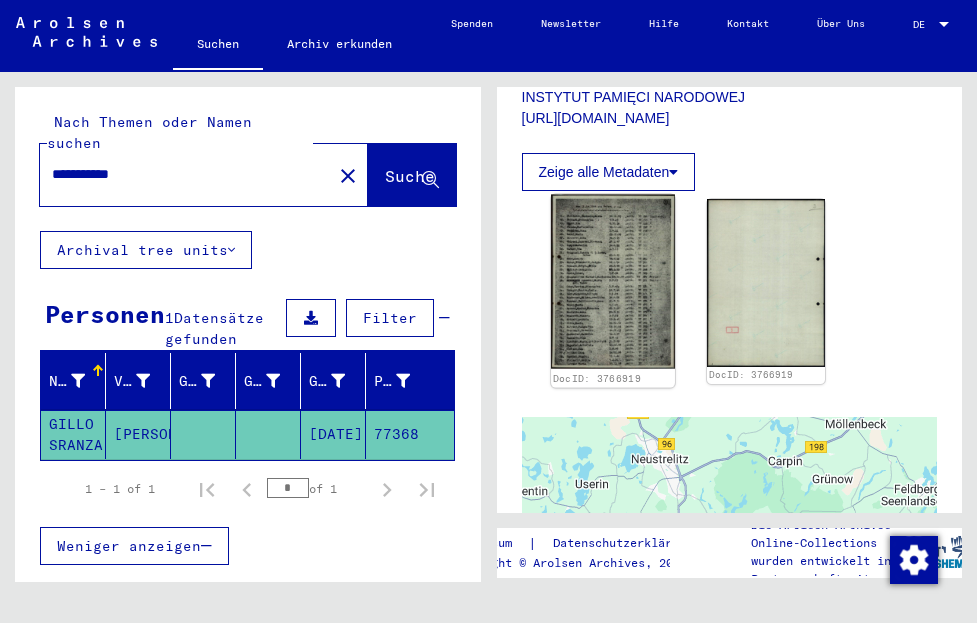 click 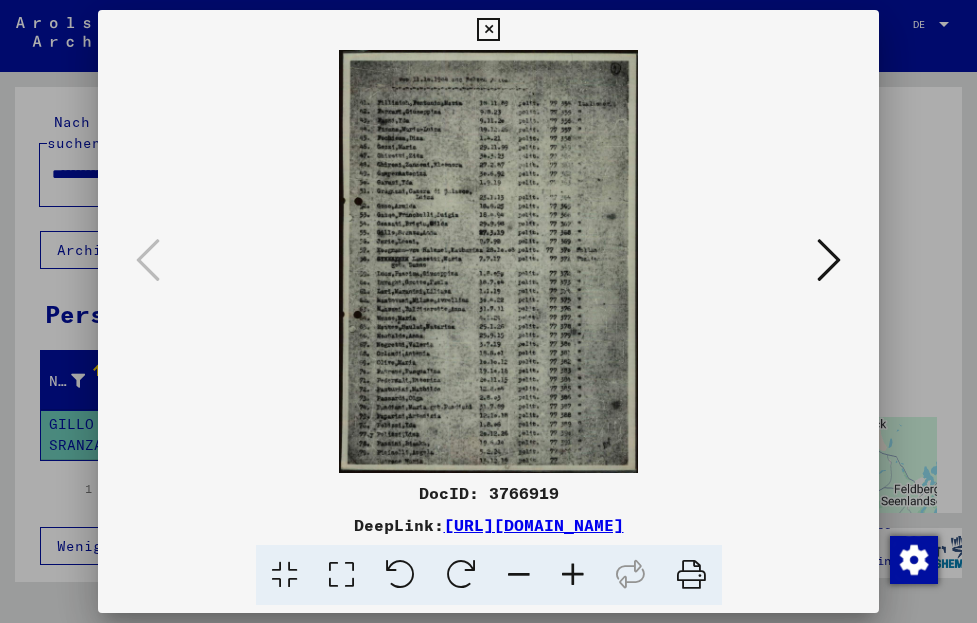 click at bounding box center [573, 575] 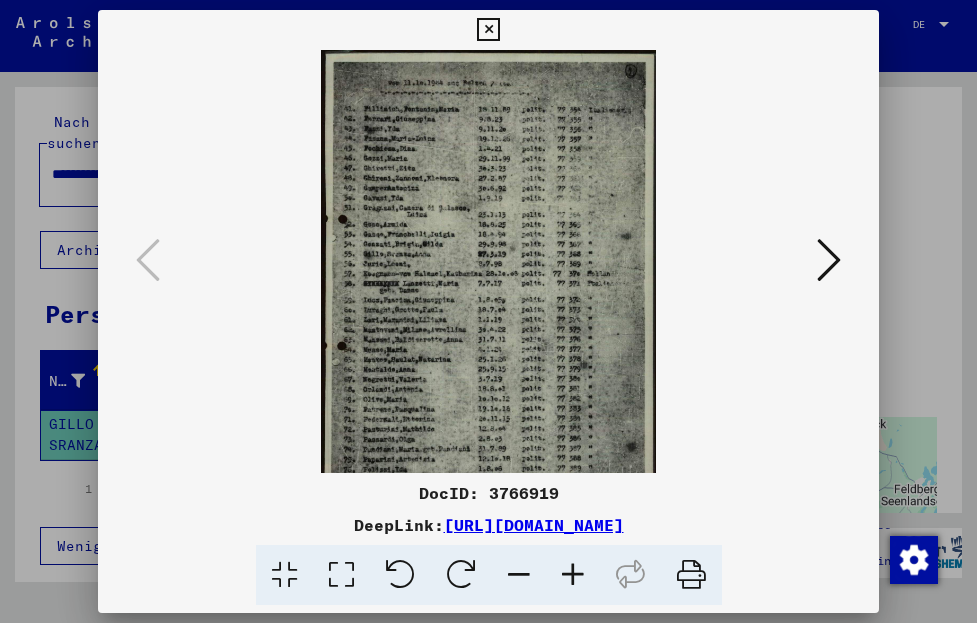 click at bounding box center (573, 575) 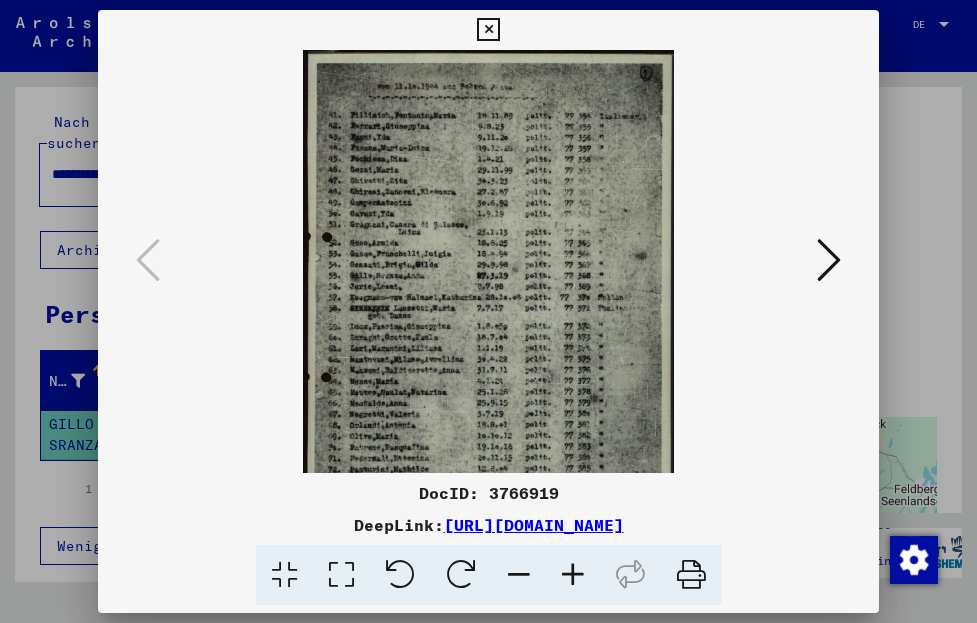 click at bounding box center (573, 575) 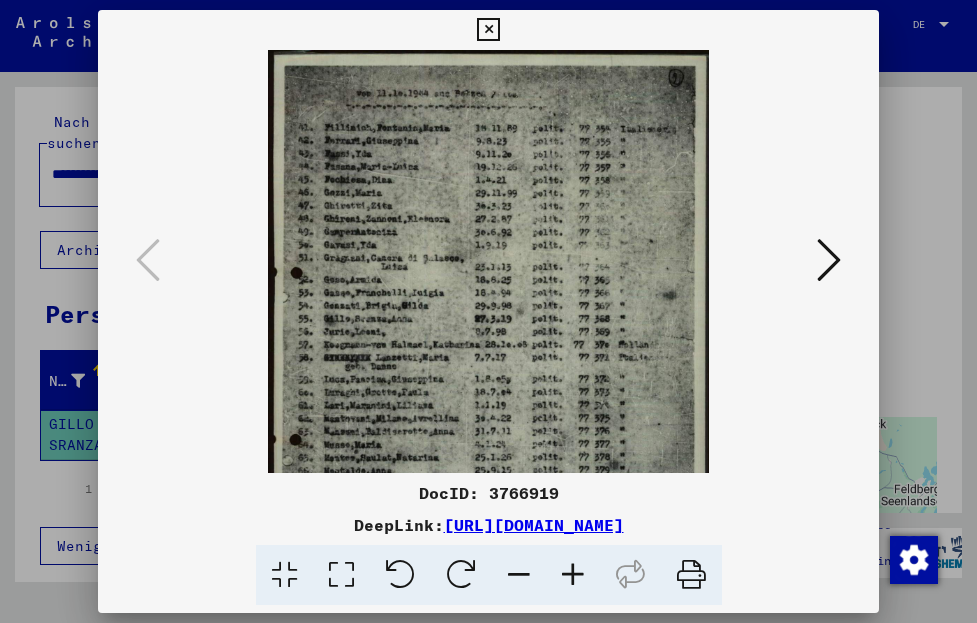 click at bounding box center (573, 575) 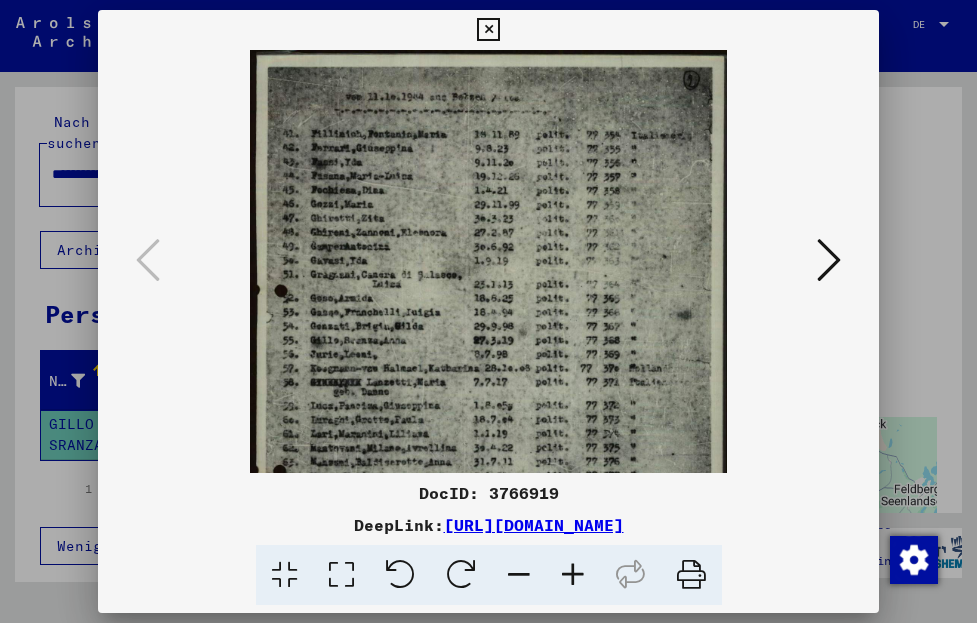 click at bounding box center (573, 575) 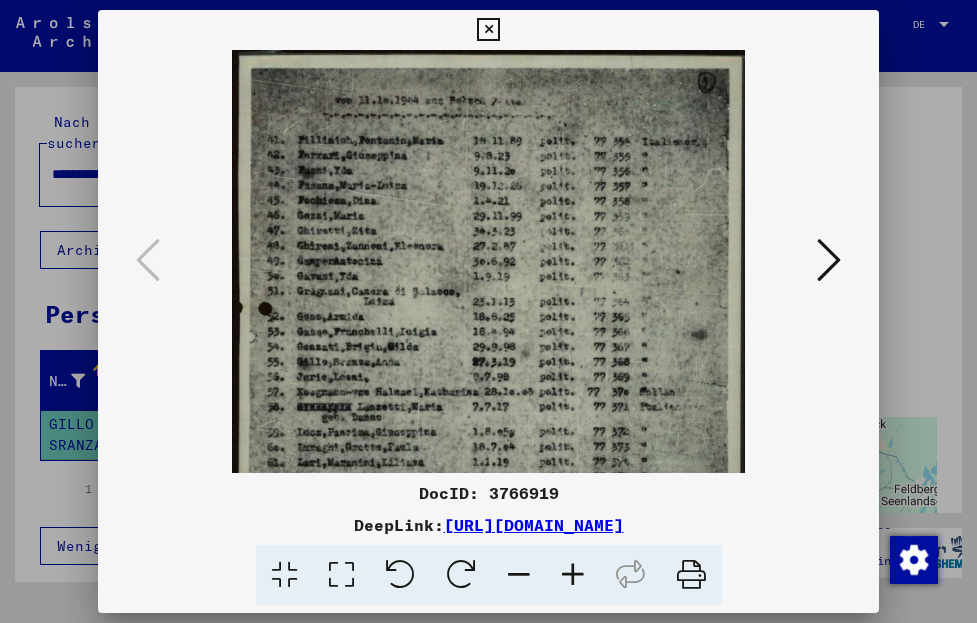 click at bounding box center (573, 575) 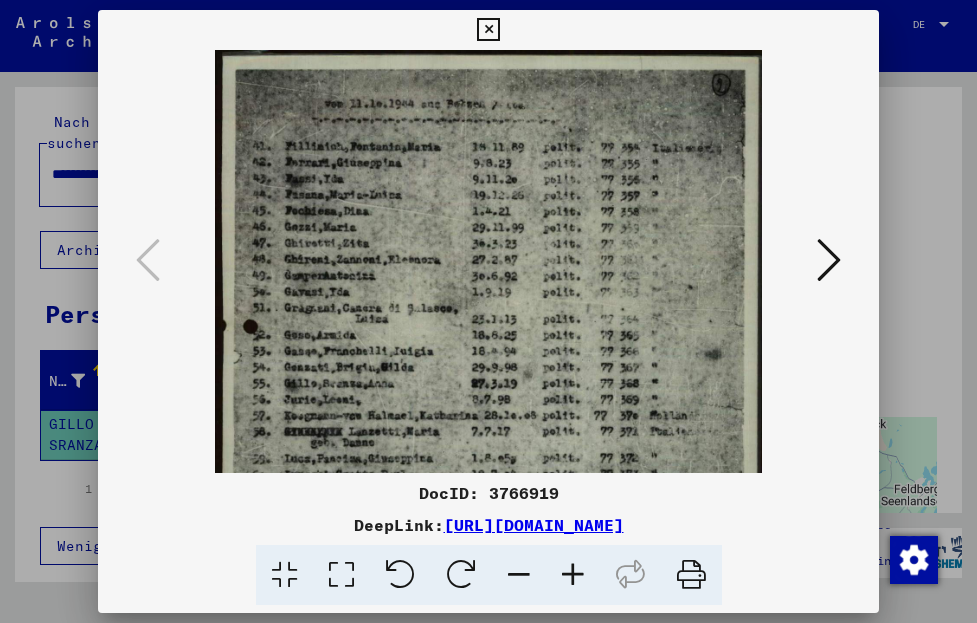 click at bounding box center [573, 575] 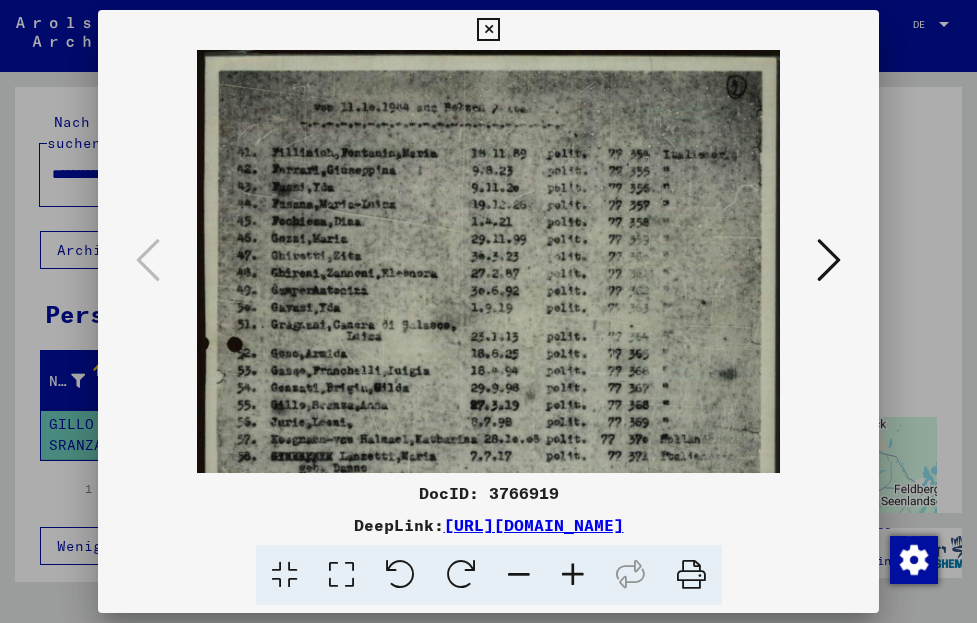 click at bounding box center (573, 575) 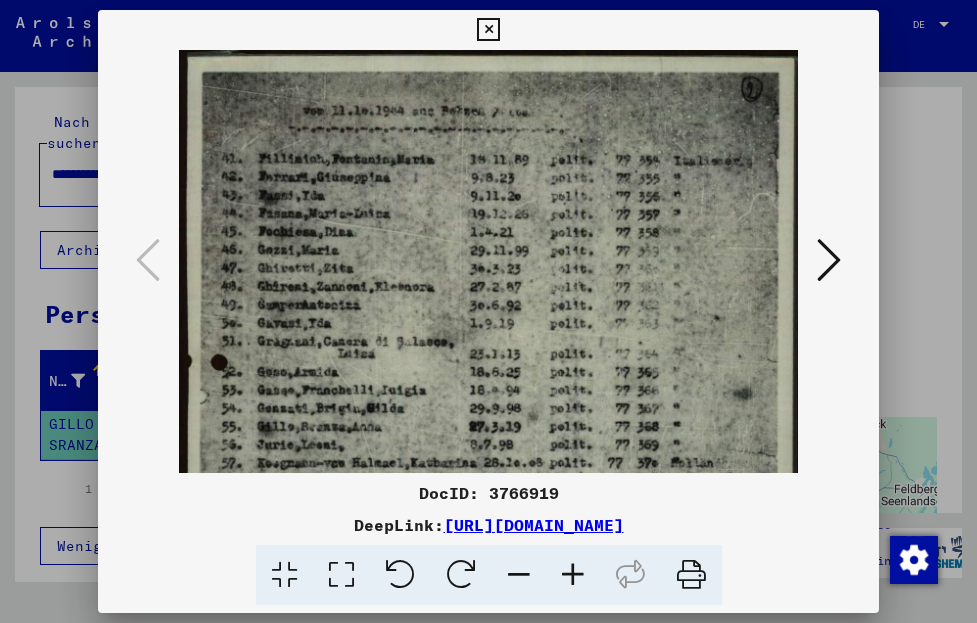 click at bounding box center [573, 575] 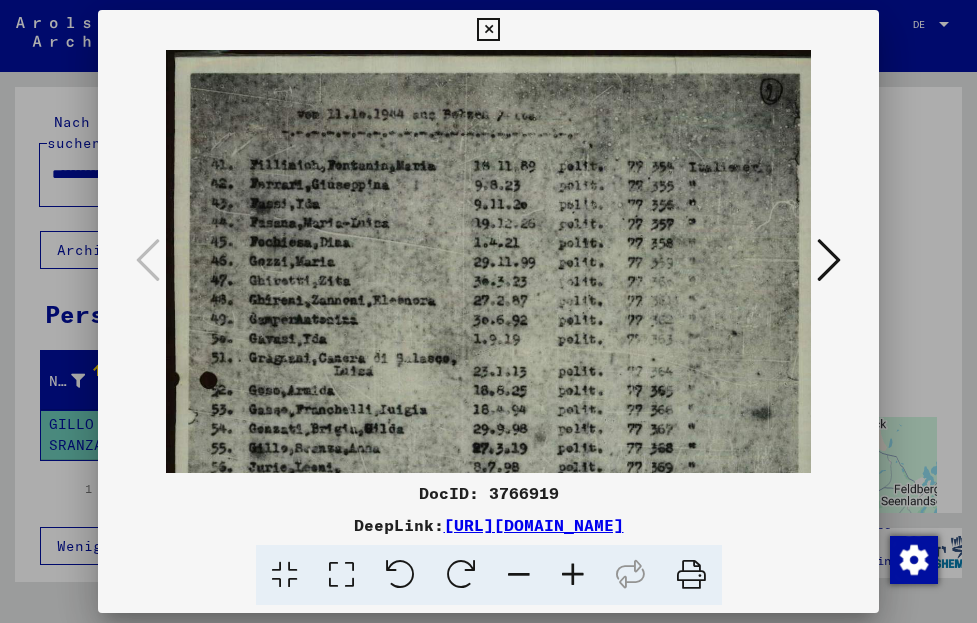 click at bounding box center (573, 575) 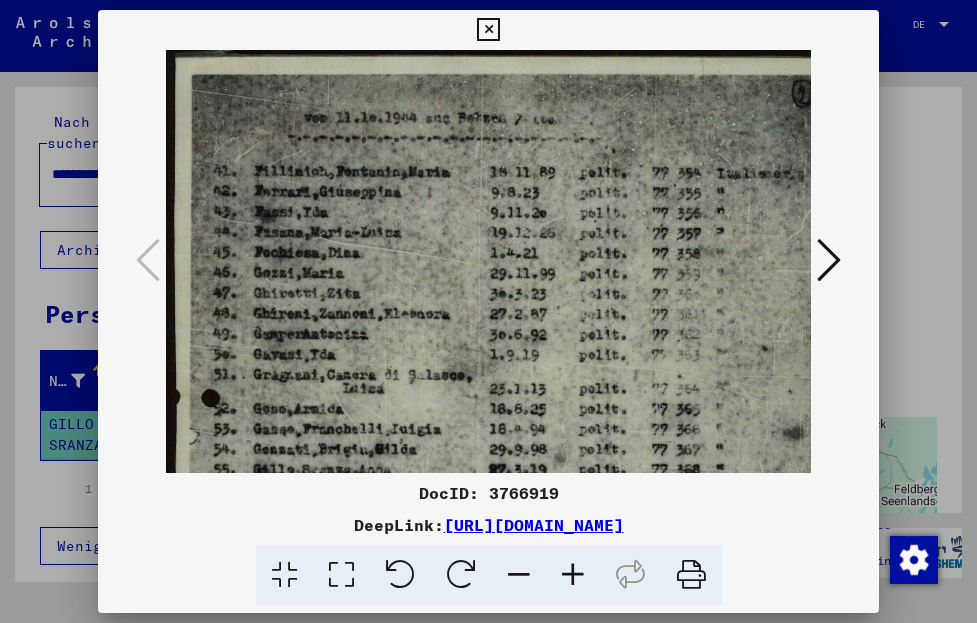 click at bounding box center (573, 575) 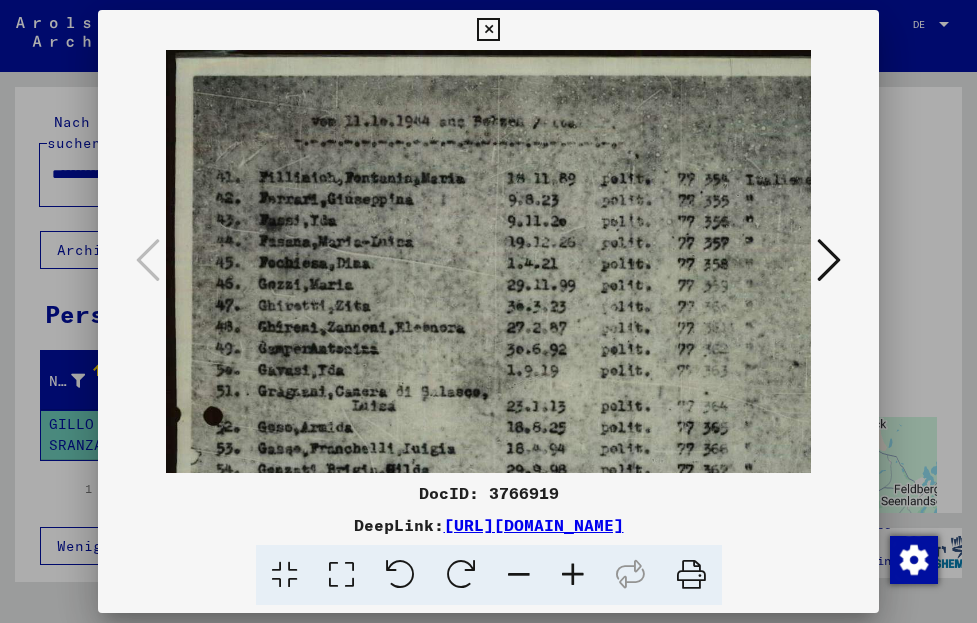 click at bounding box center (573, 575) 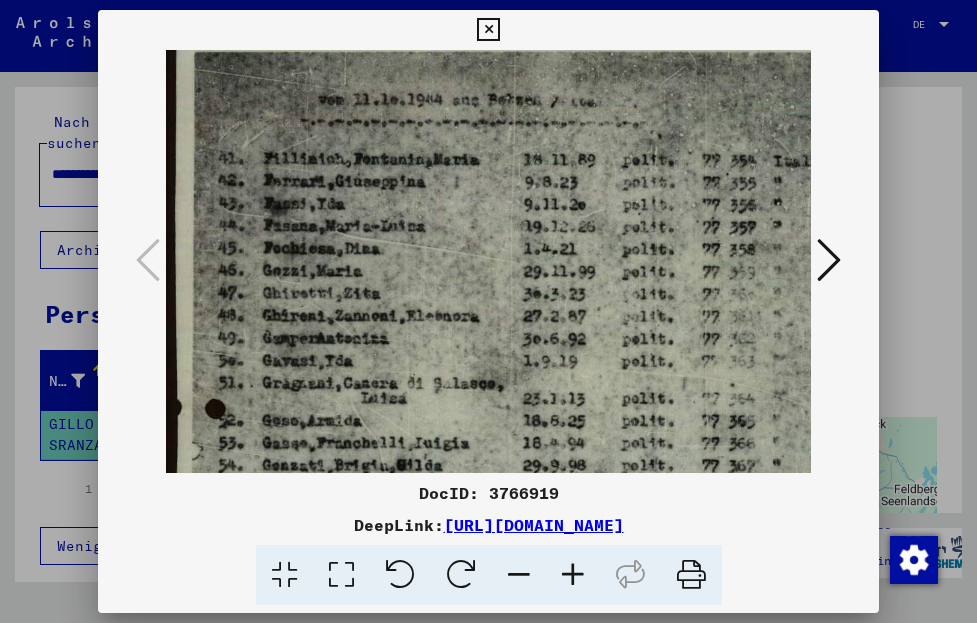 drag, startPoint x: 460, startPoint y: 358, endPoint x: 484, endPoint y: 290, distance: 72.11102 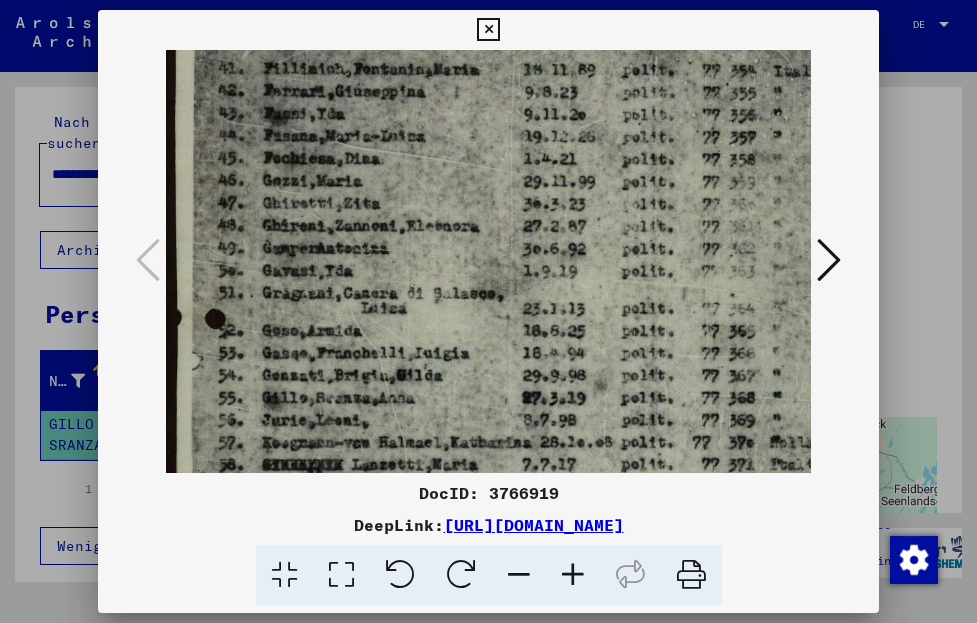 drag, startPoint x: 458, startPoint y: 340, endPoint x: 488, endPoint y: 269, distance: 77.07788 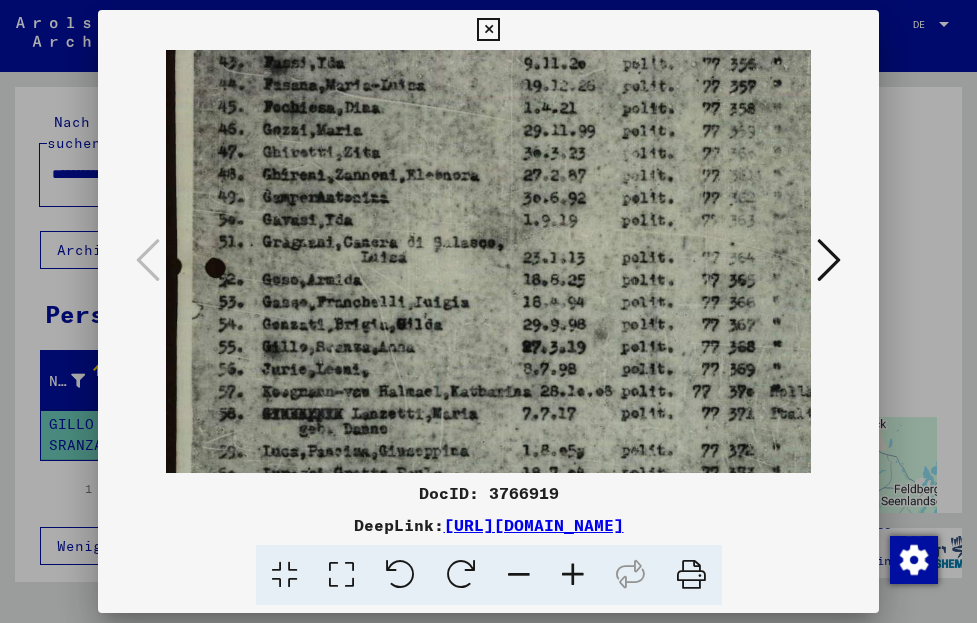 drag, startPoint x: 461, startPoint y: 318, endPoint x: 466, endPoint y: 292, distance: 26.476404 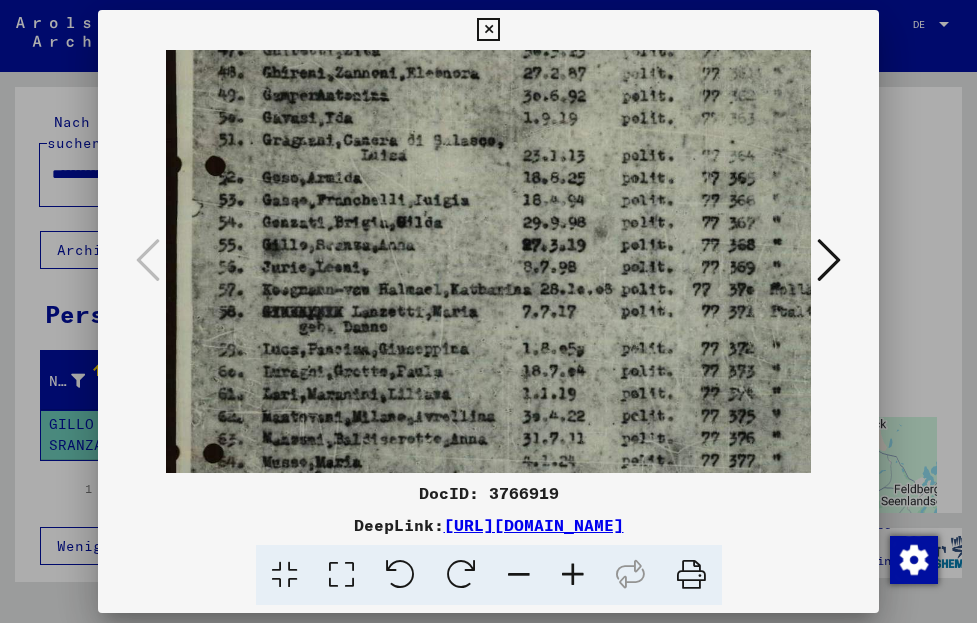 drag, startPoint x: 464, startPoint y: 335, endPoint x: 512, endPoint y: 251, distance: 96.74709 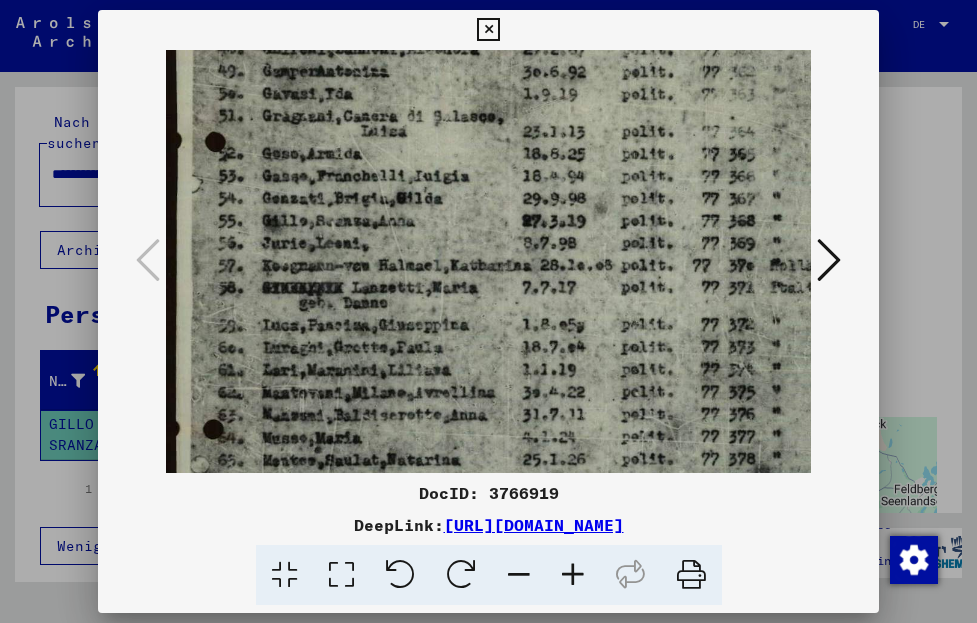 drag, startPoint x: 462, startPoint y: 302, endPoint x: 479, endPoint y: 286, distance: 23.345236 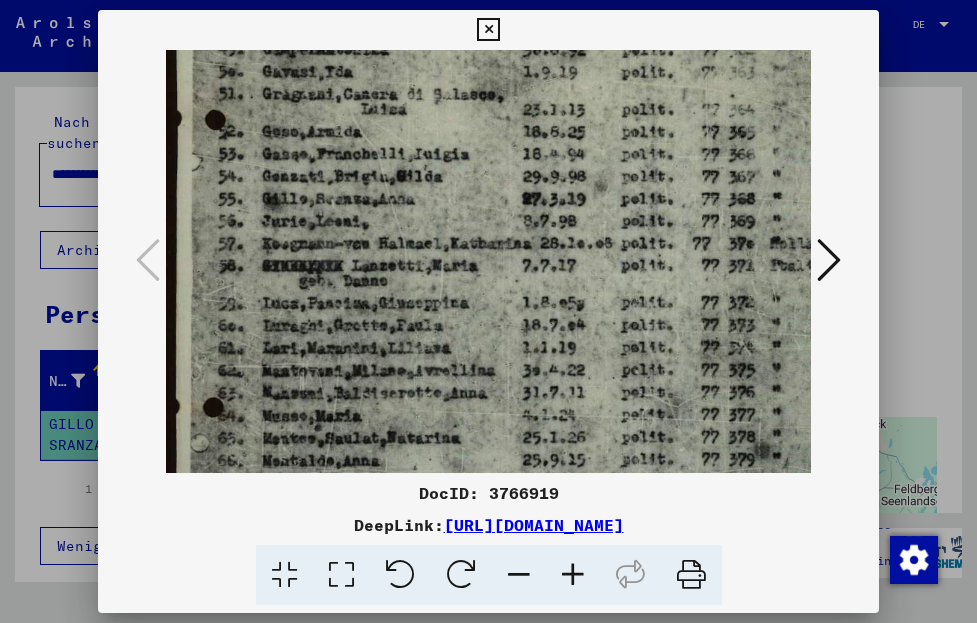 drag, startPoint x: 472, startPoint y: 336, endPoint x: 477, endPoint y: 322, distance: 14.866069 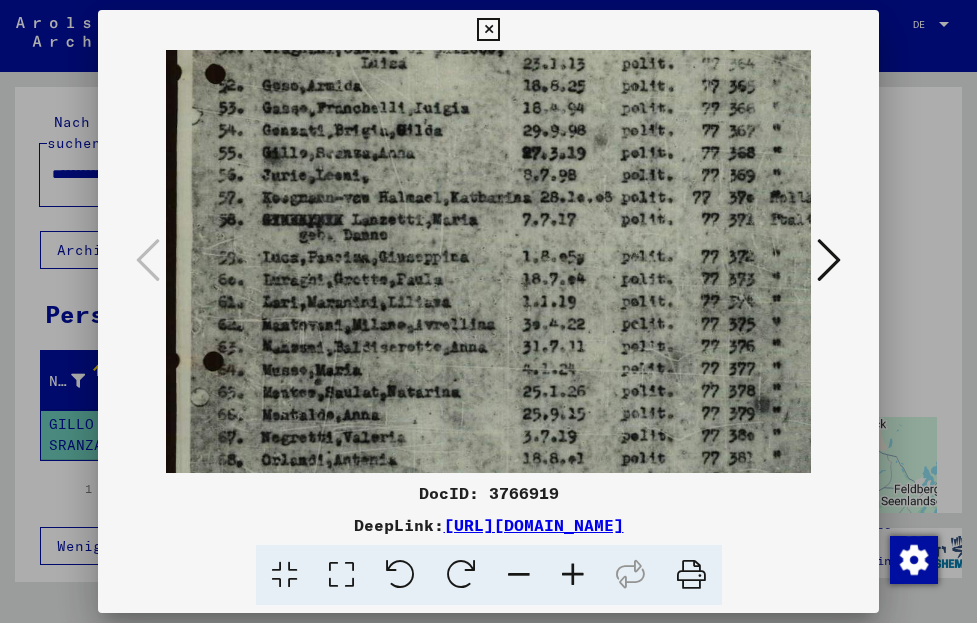 drag, startPoint x: 475, startPoint y: 339, endPoint x: 513, endPoint y: 300, distance: 54.451813 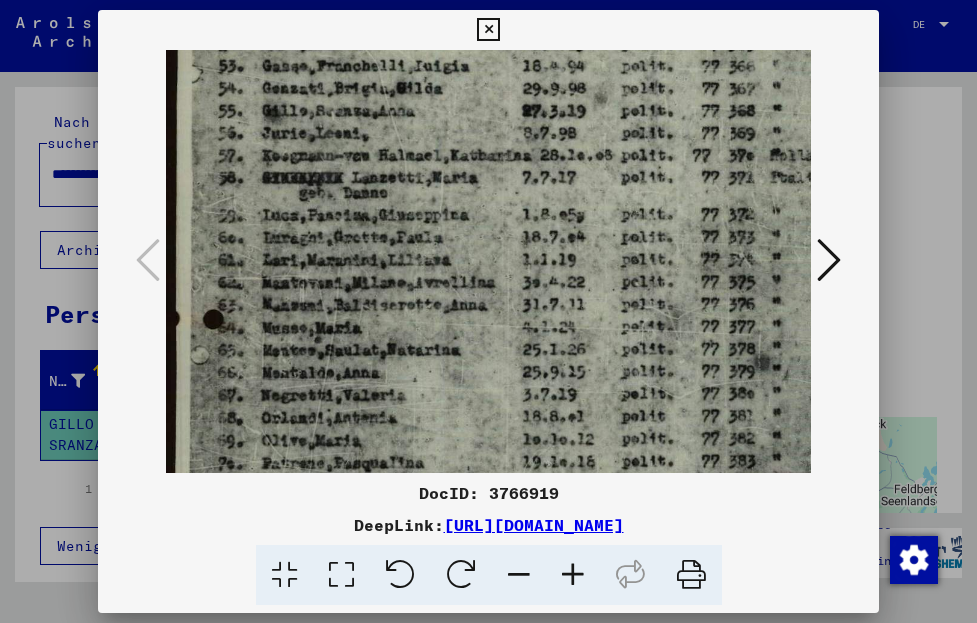drag, startPoint x: 429, startPoint y: 397, endPoint x: 467, endPoint y: 336, distance: 71.867935 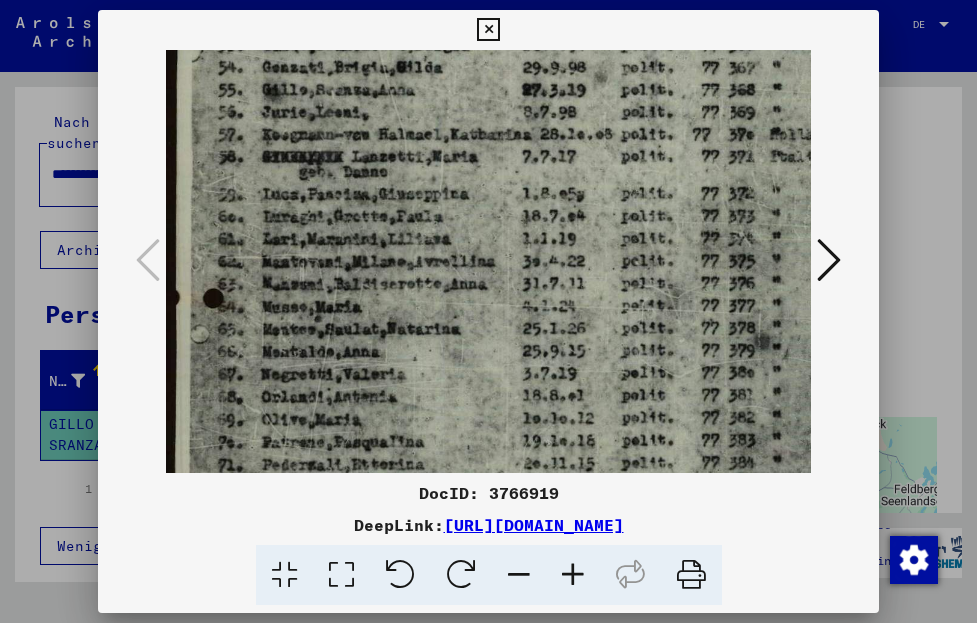 click at bounding box center (488, 30) 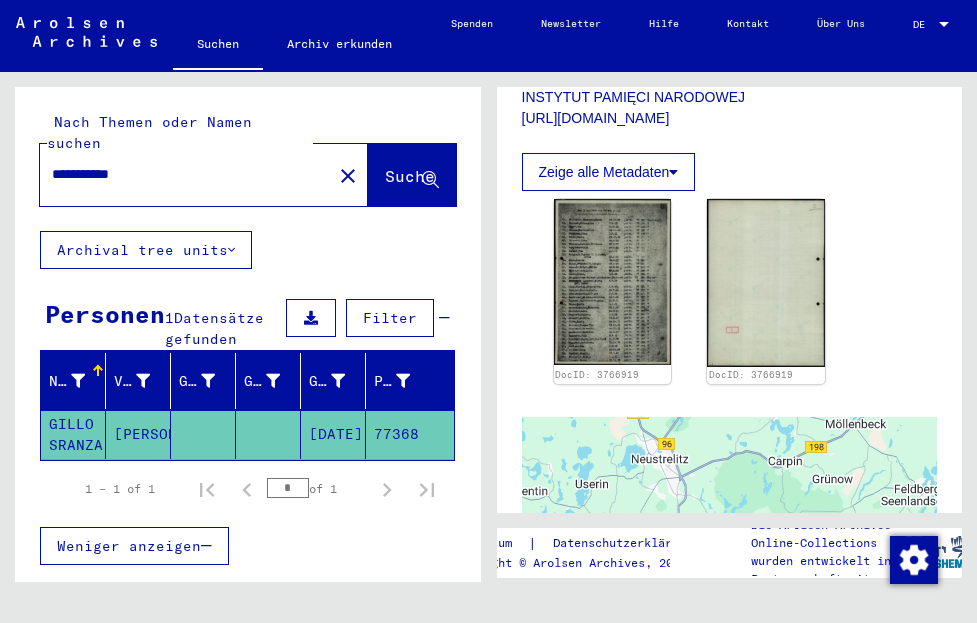 click on "GILLO SRANZA" 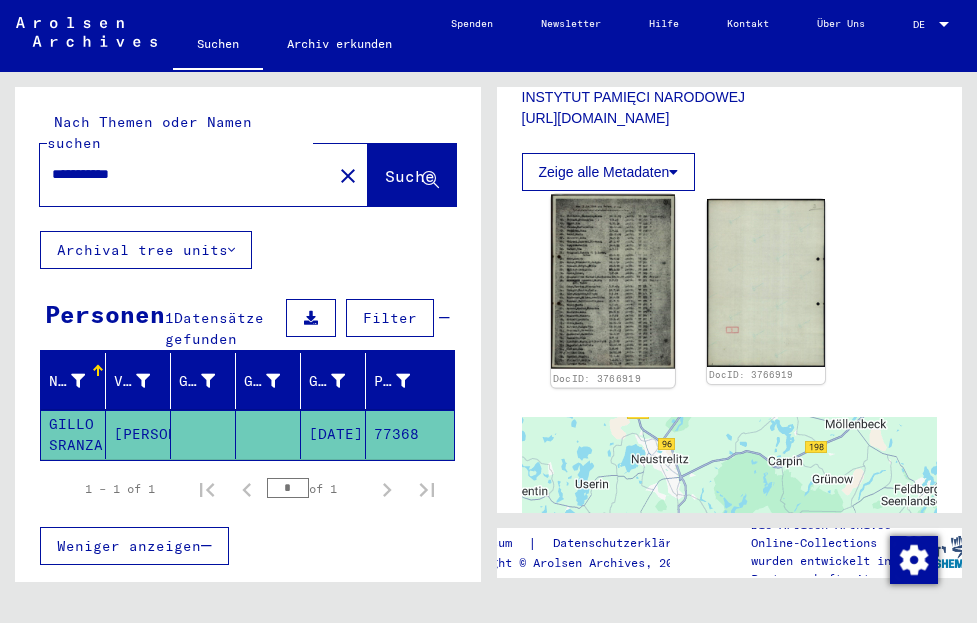 click 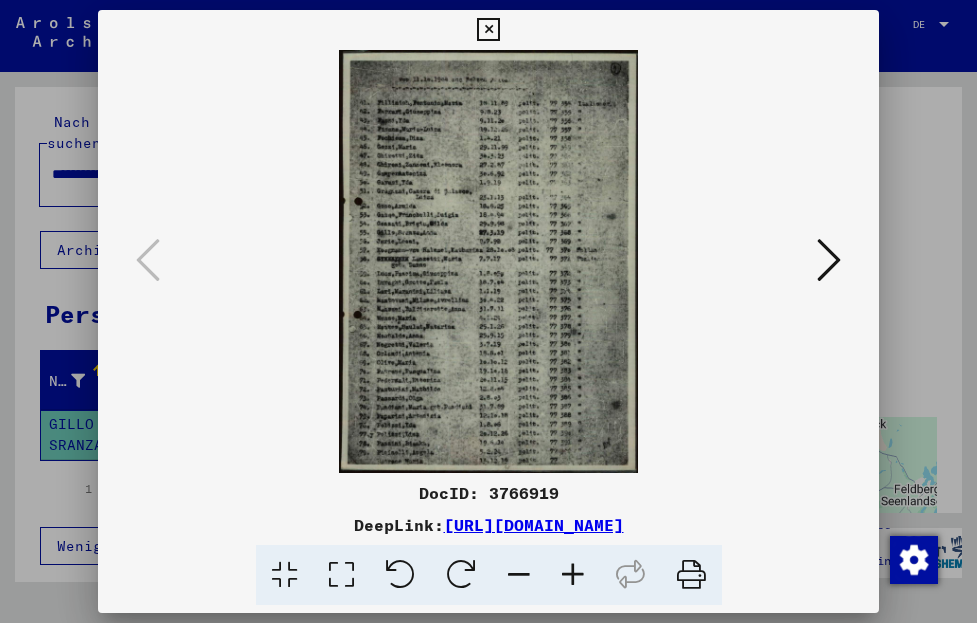 click at bounding box center (573, 575) 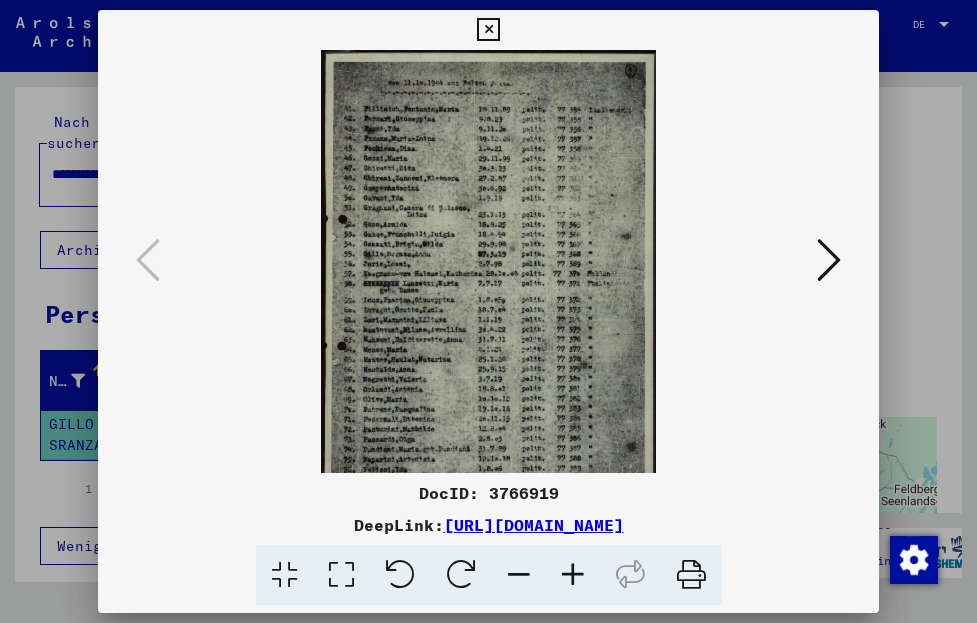 click at bounding box center [573, 575] 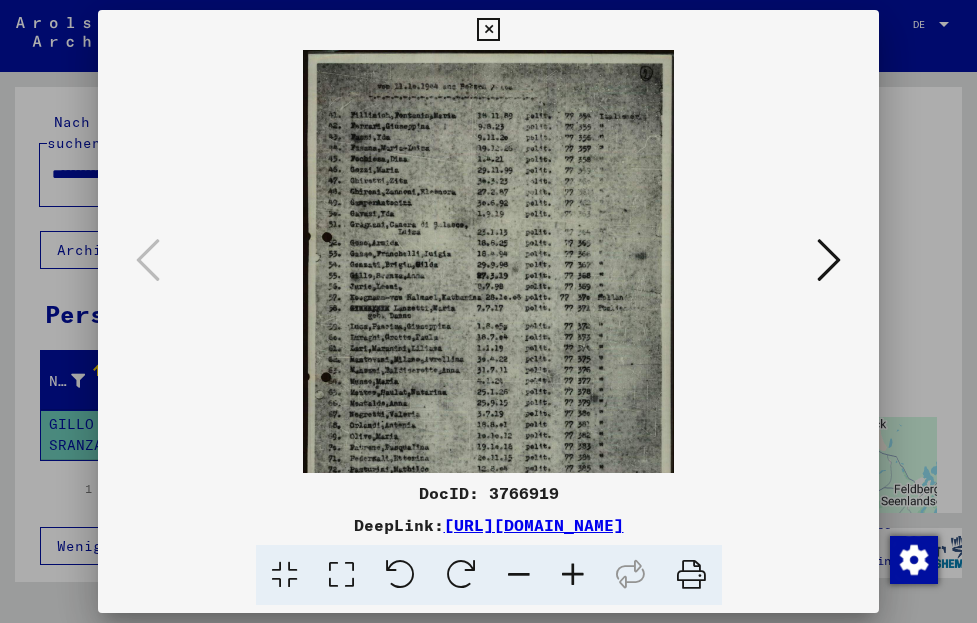 click at bounding box center (573, 575) 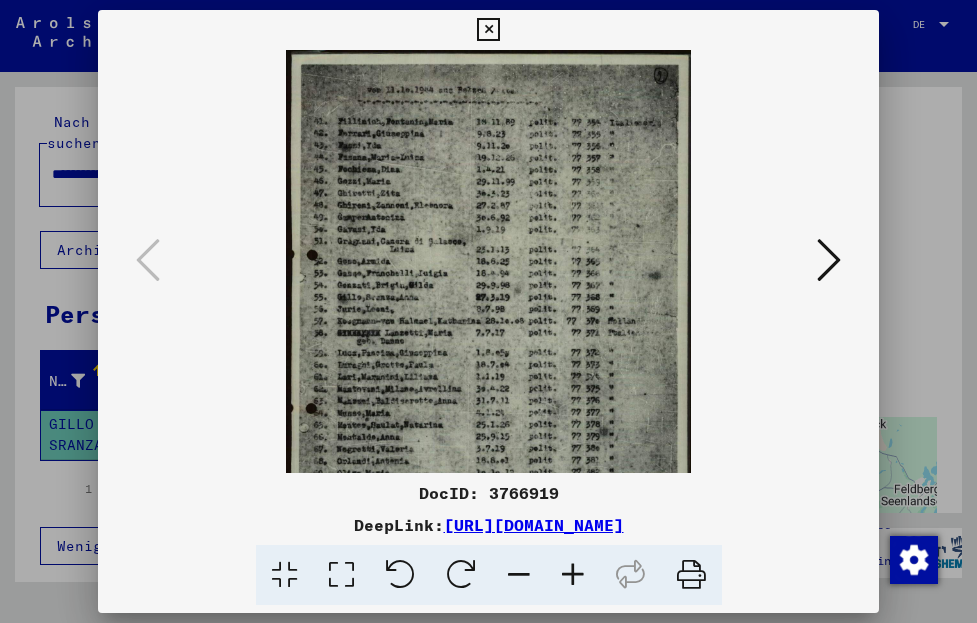 click at bounding box center (573, 575) 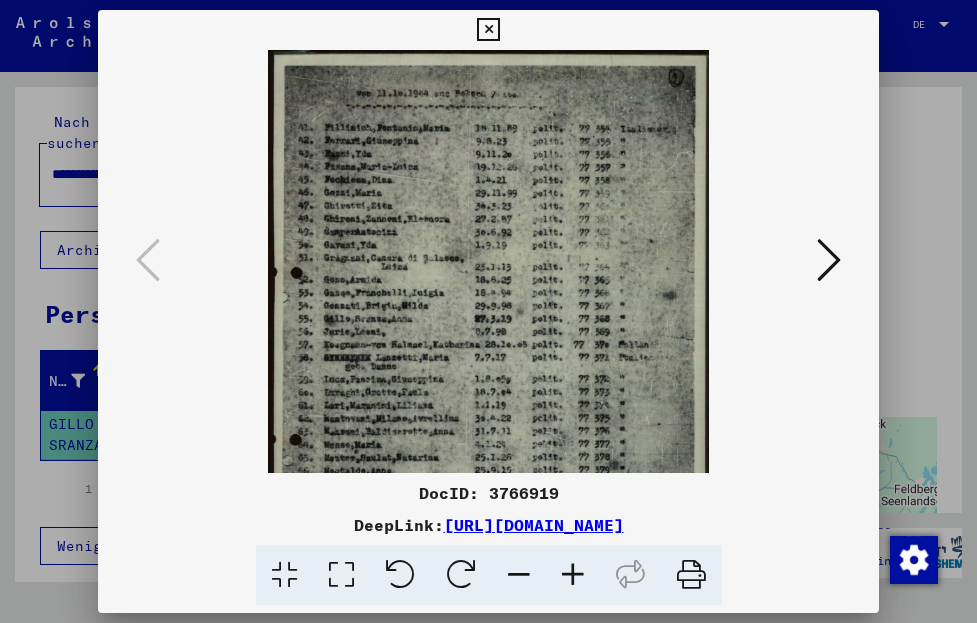 click at bounding box center (573, 575) 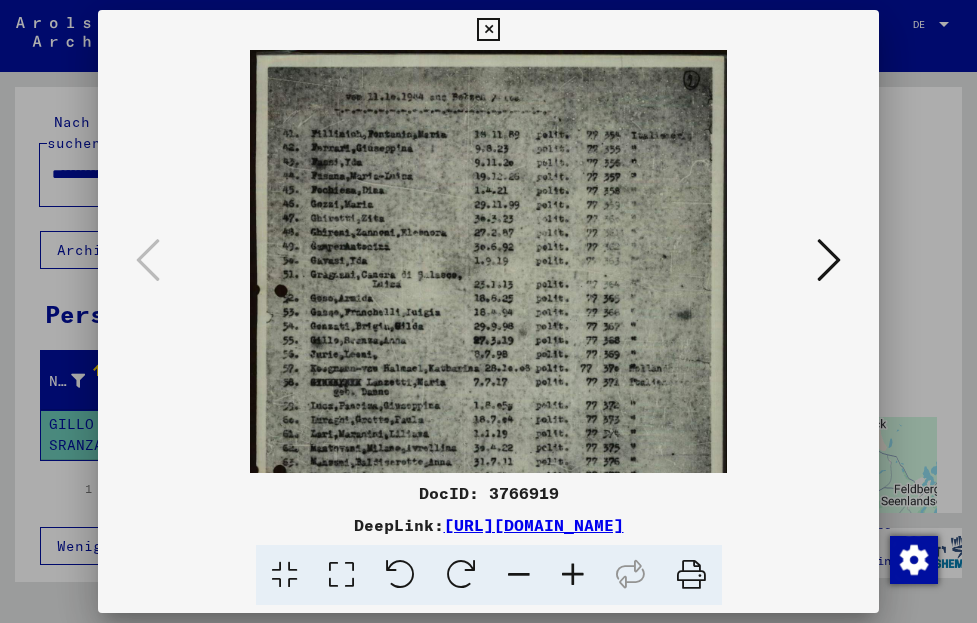 click at bounding box center (573, 575) 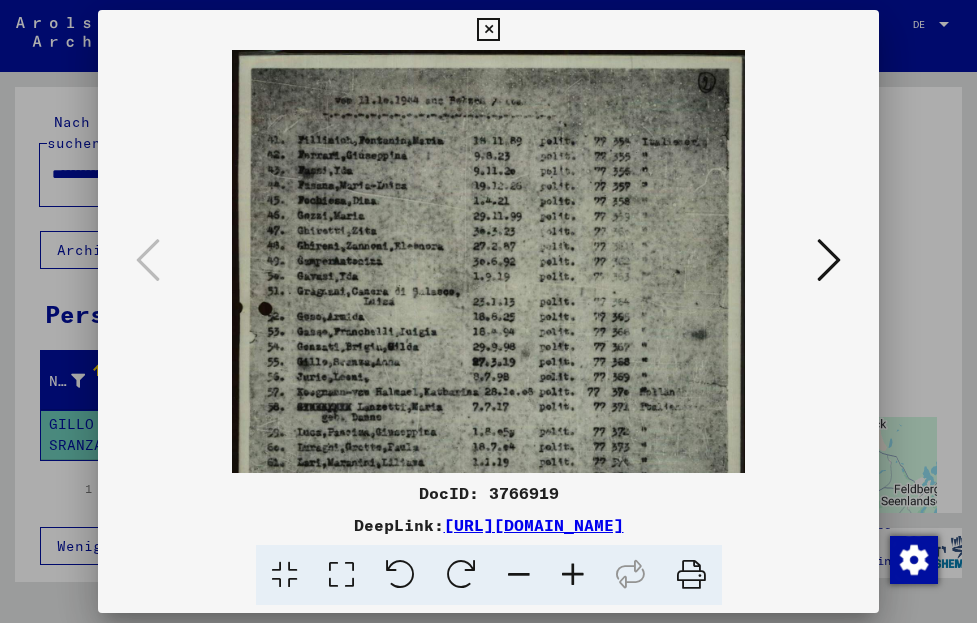 click at bounding box center [573, 575] 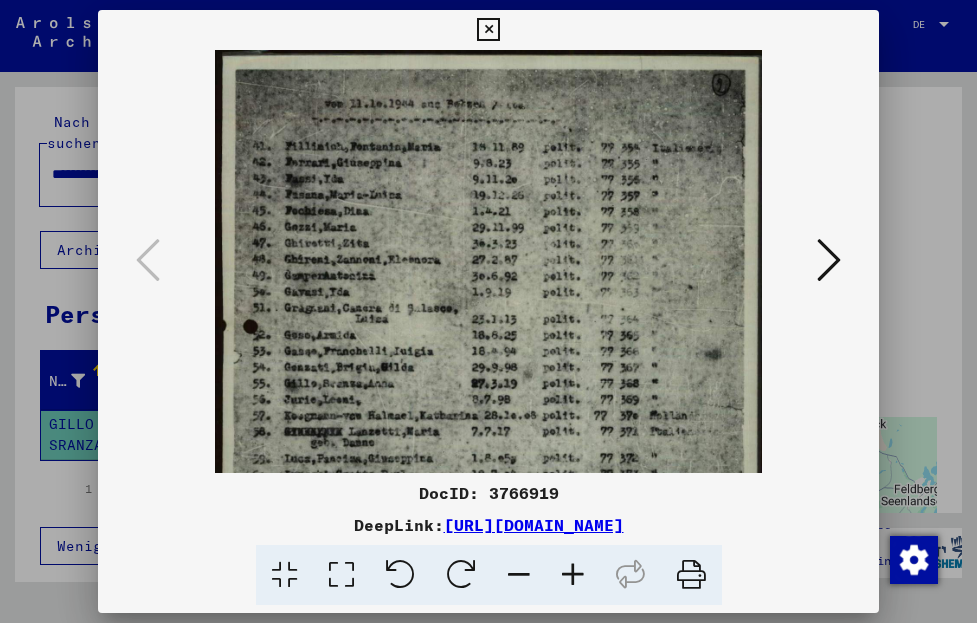 click at bounding box center [573, 575] 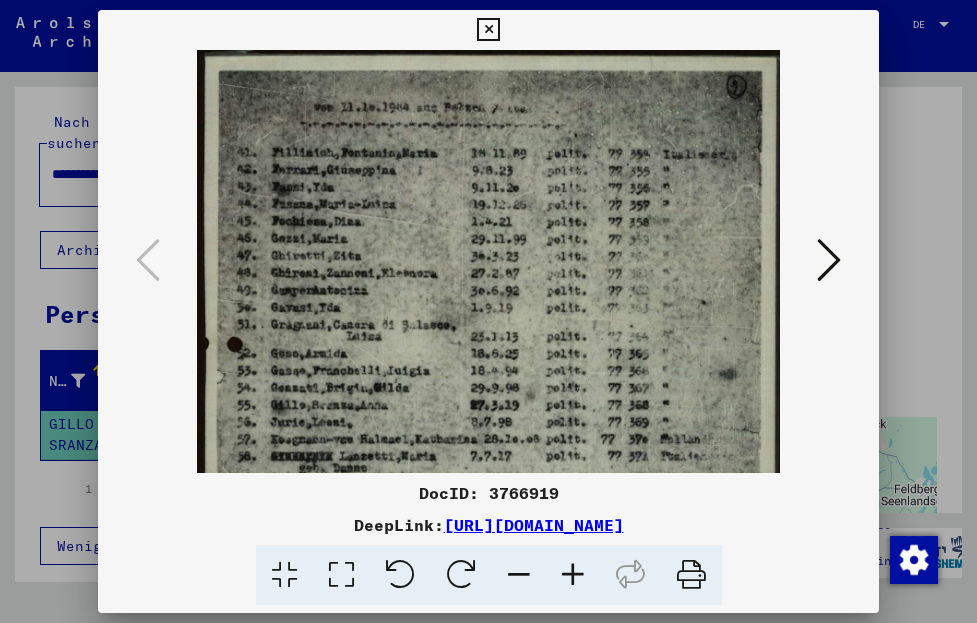 click at bounding box center (573, 575) 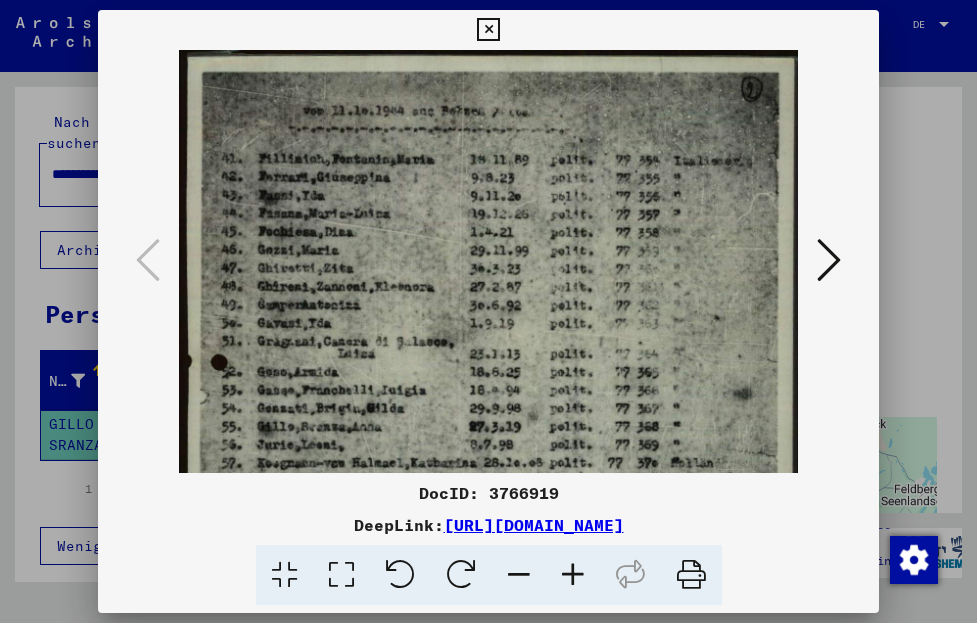 click at bounding box center (573, 575) 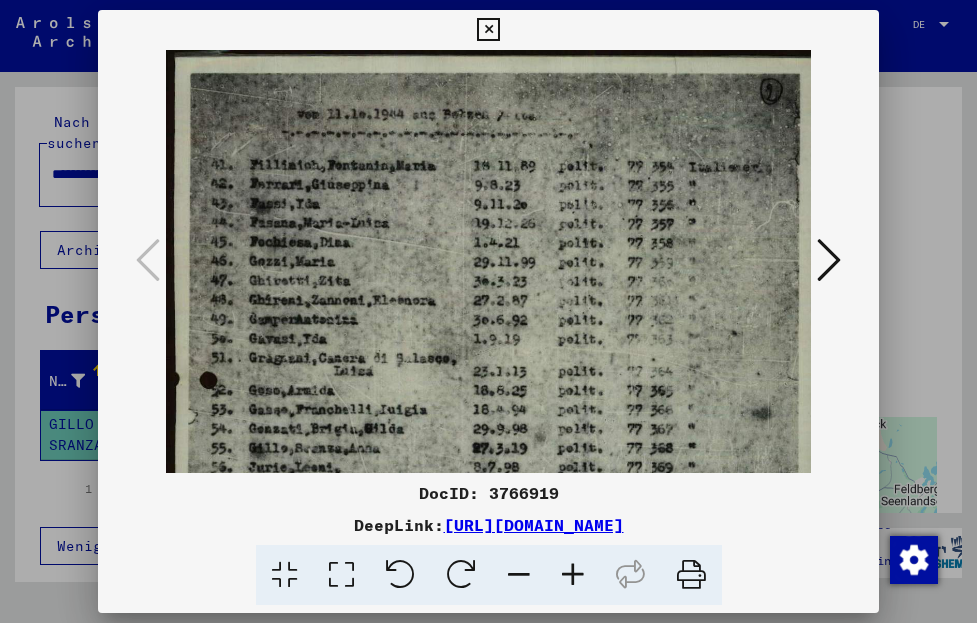 click at bounding box center (573, 575) 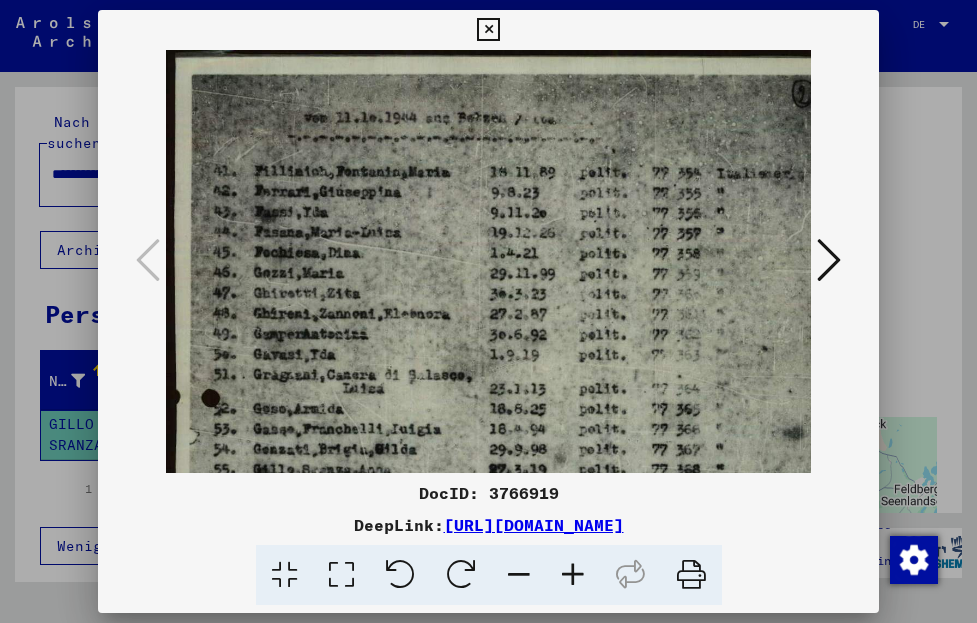 click at bounding box center [573, 575] 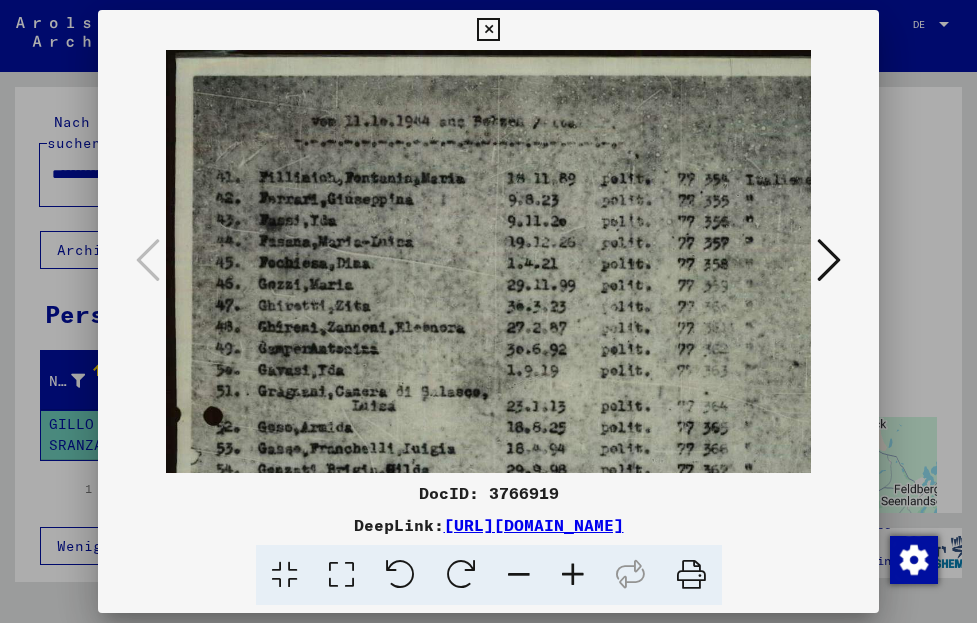 click at bounding box center (573, 575) 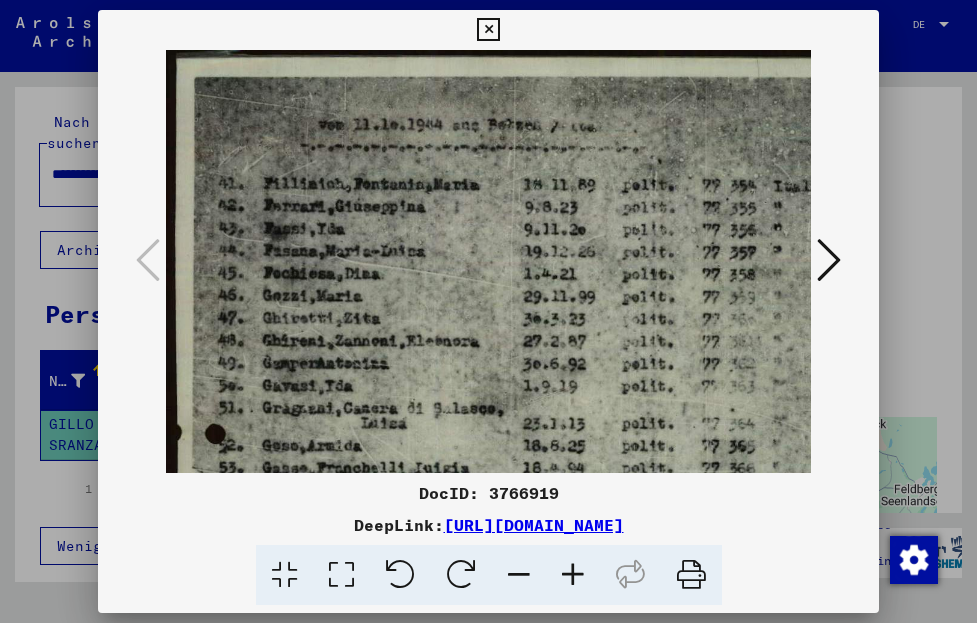click at bounding box center (573, 575) 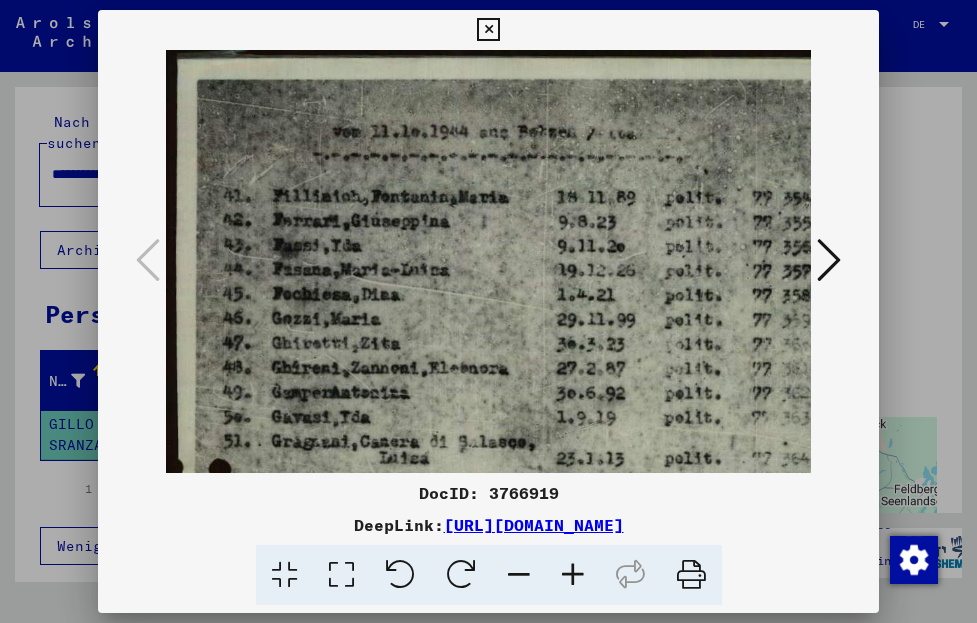 click at bounding box center (573, 575) 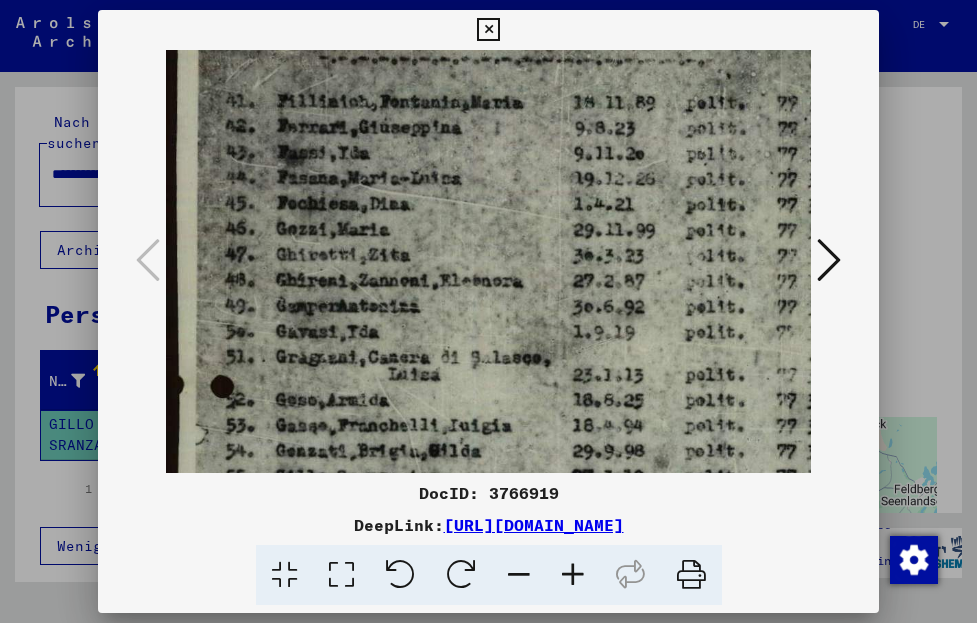 drag, startPoint x: 457, startPoint y: 408, endPoint x: 501, endPoint y: 310, distance: 107.42439 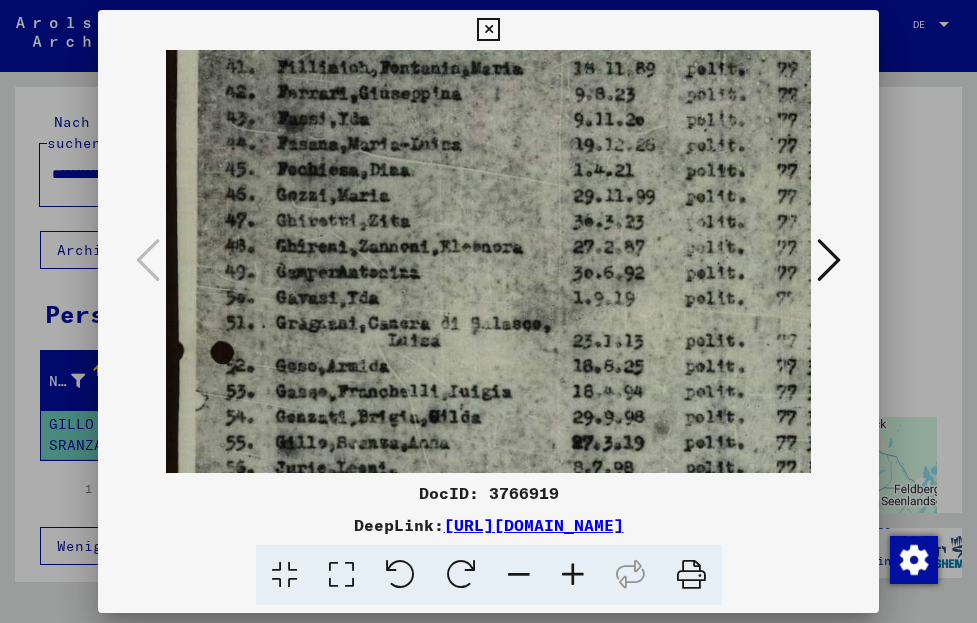 drag, startPoint x: 473, startPoint y: 381, endPoint x: 519, endPoint y: 333, distance: 66.48308 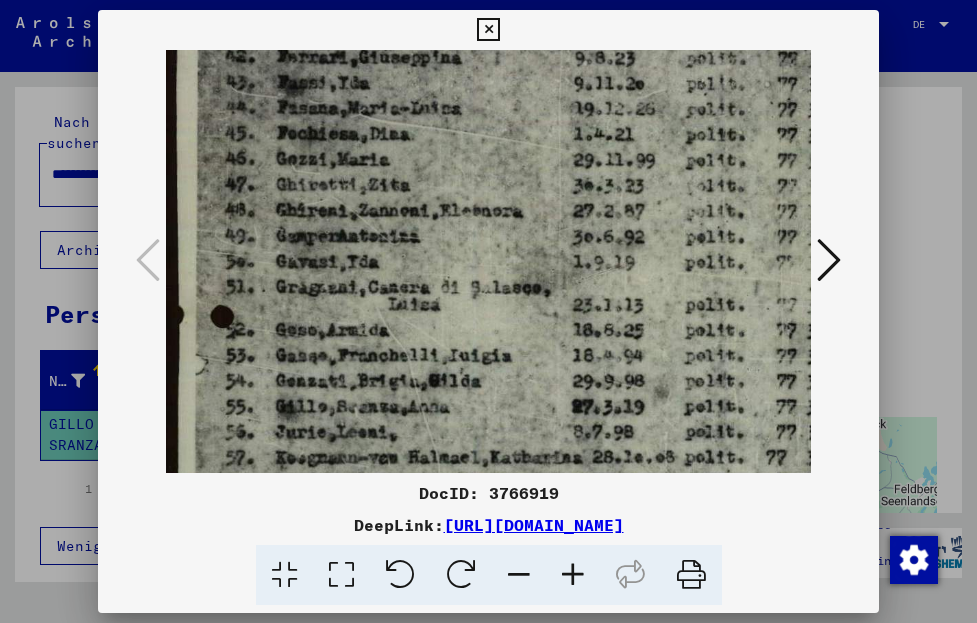 drag, startPoint x: 530, startPoint y: 395, endPoint x: 544, endPoint y: 375, distance: 24.41311 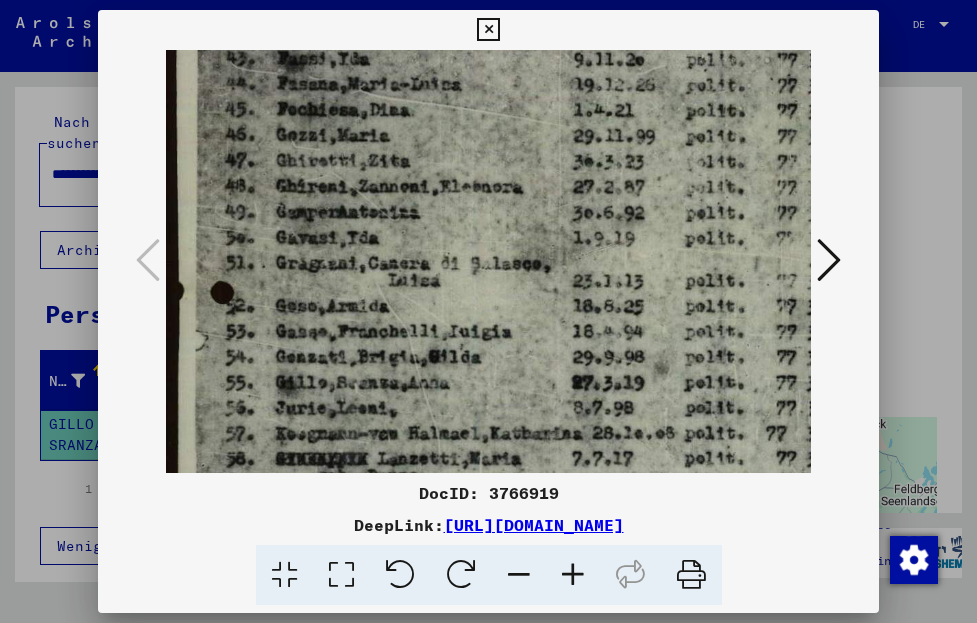 click at bounding box center (488, 30) 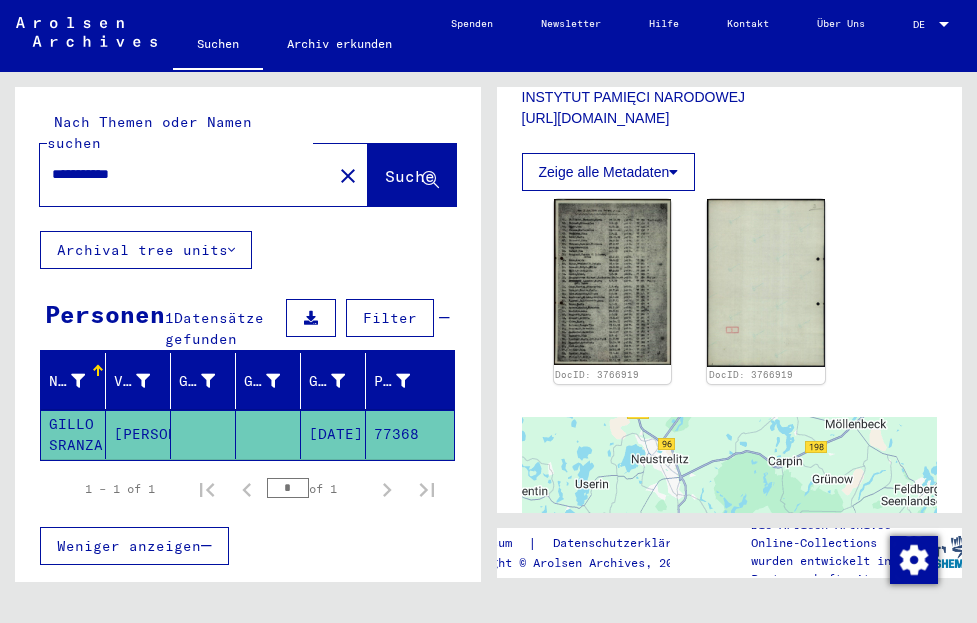 click on "**********" 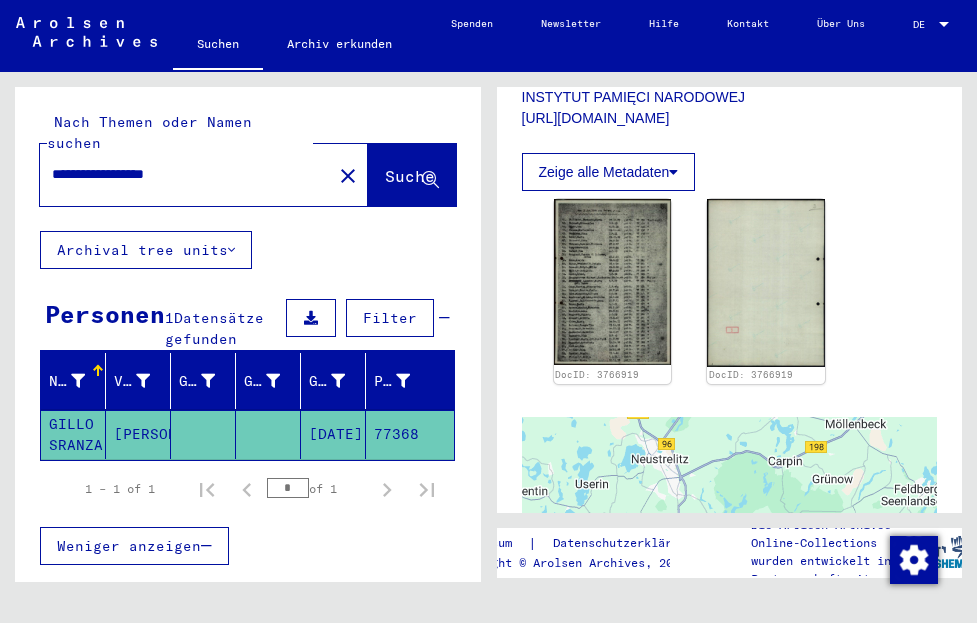 type on "**********" 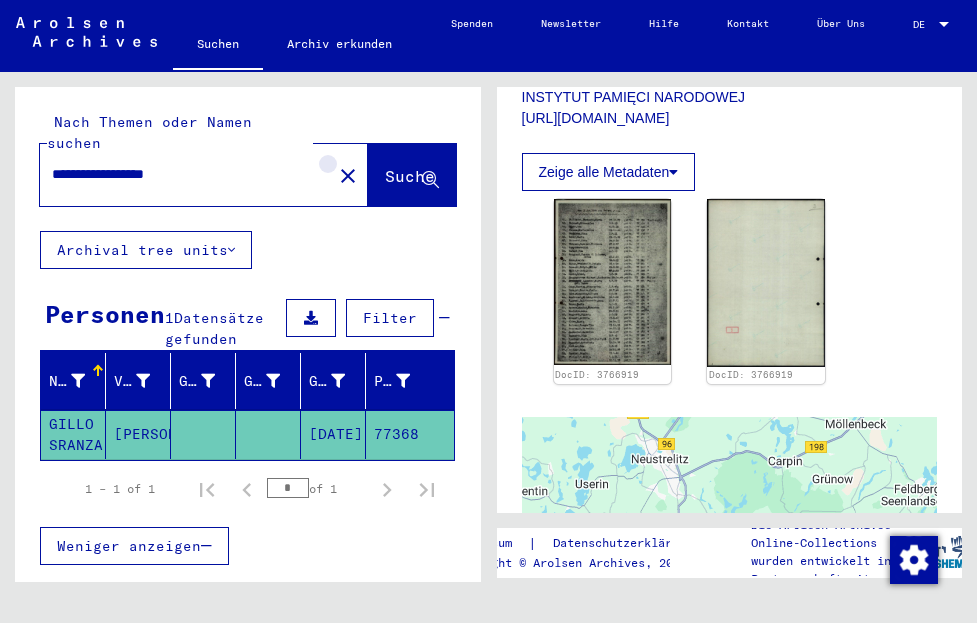 click on "close" 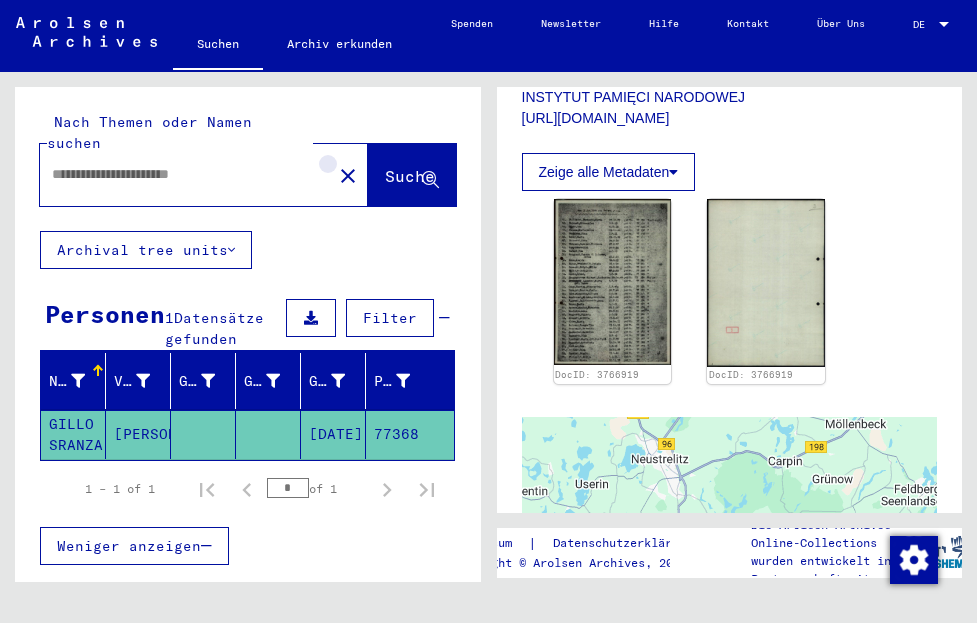 scroll, scrollTop: 0, scrollLeft: 0, axis: both 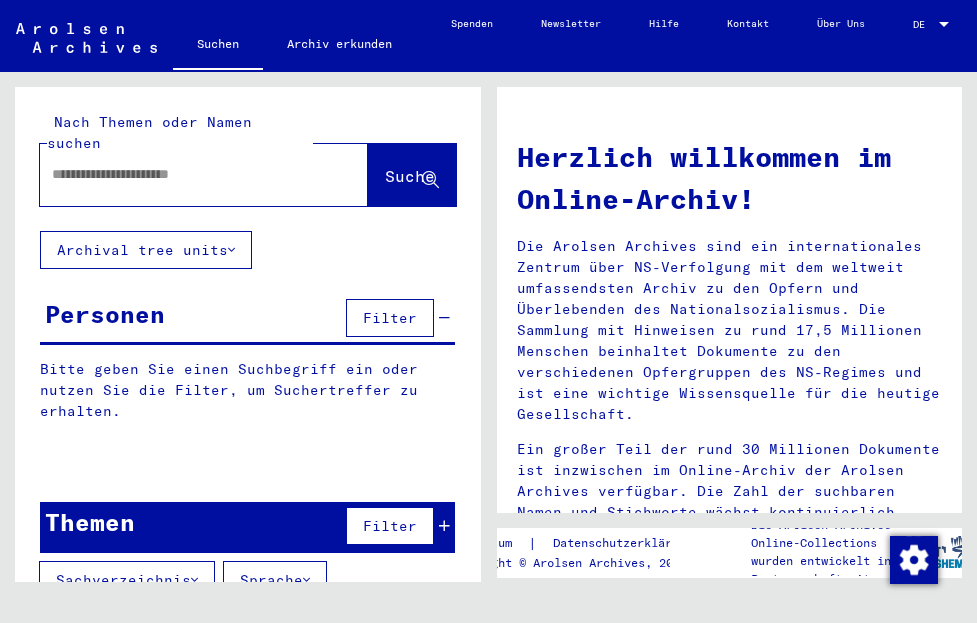 drag, startPoint x: 54, startPoint y: 148, endPoint x: 69, endPoint y: 158, distance: 18.027756 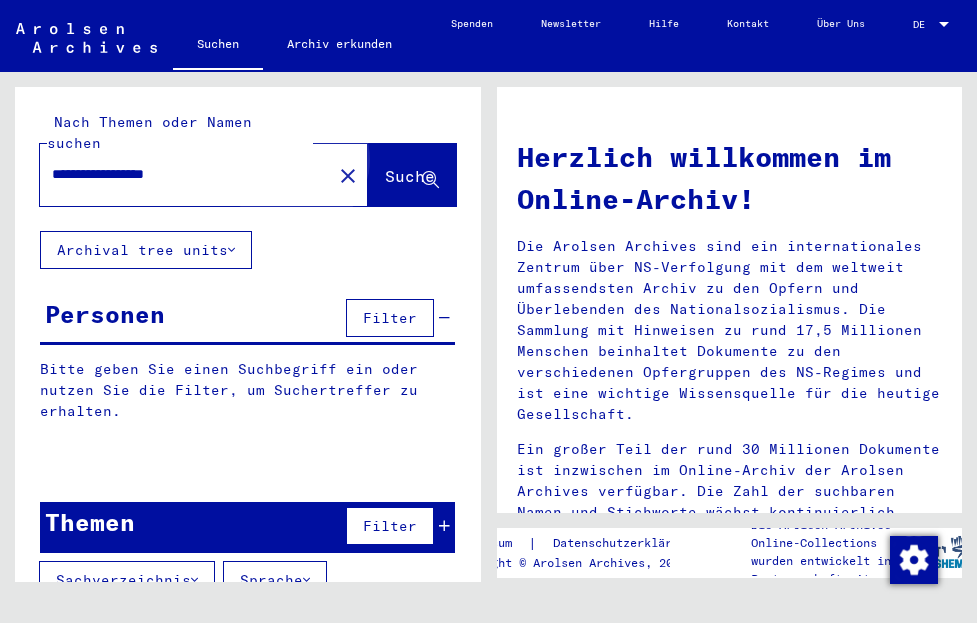 click on "Suche" 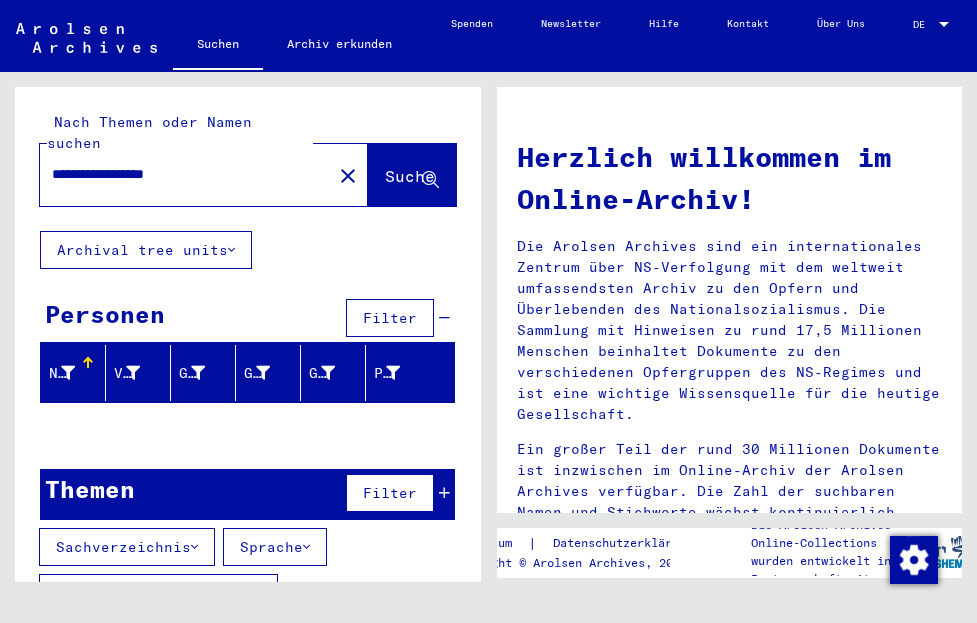 click on "**********" at bounding box center (180, 174) 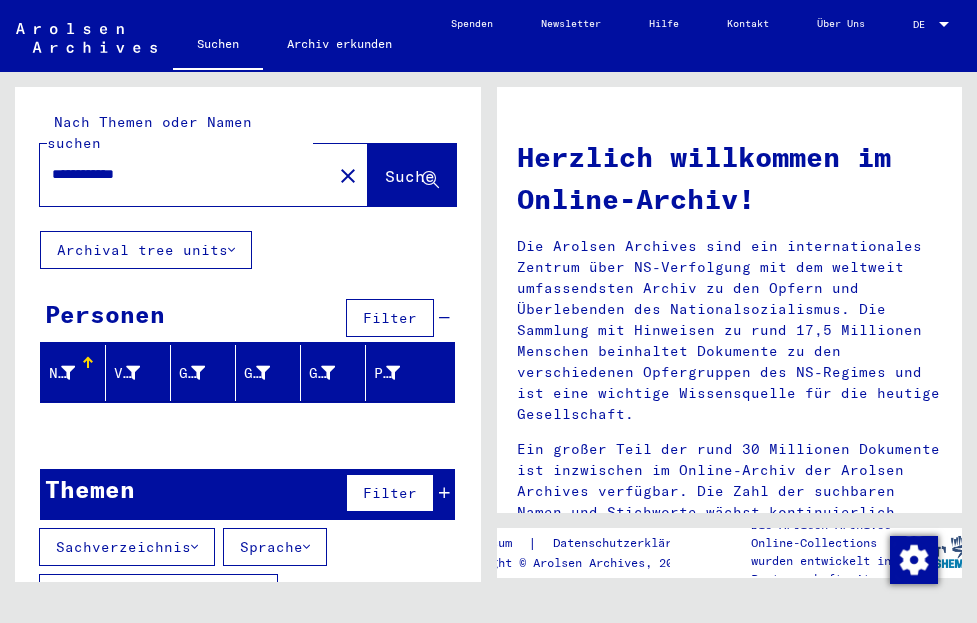 type on "**********" 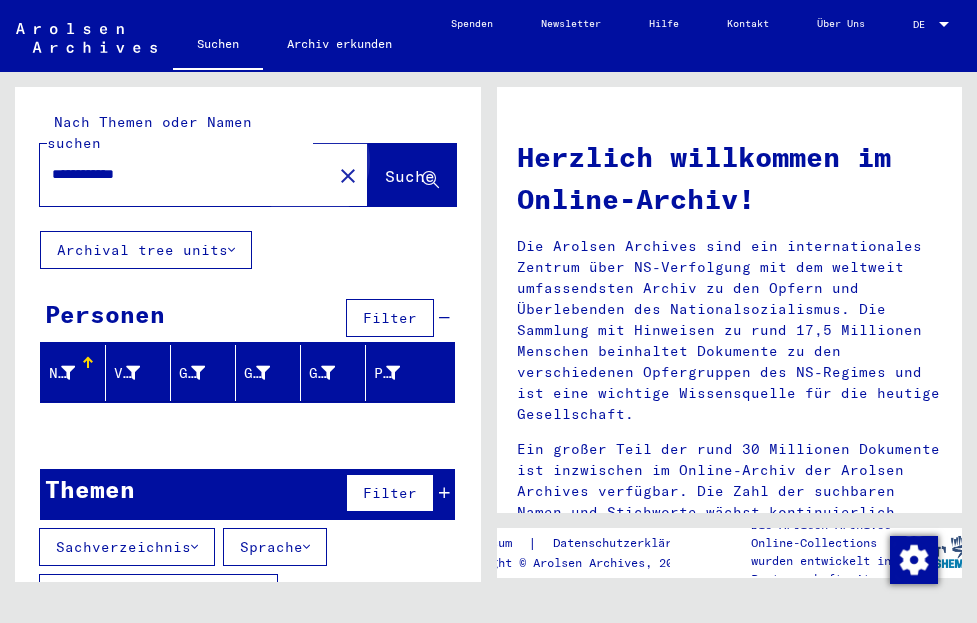 click on "Suche" 